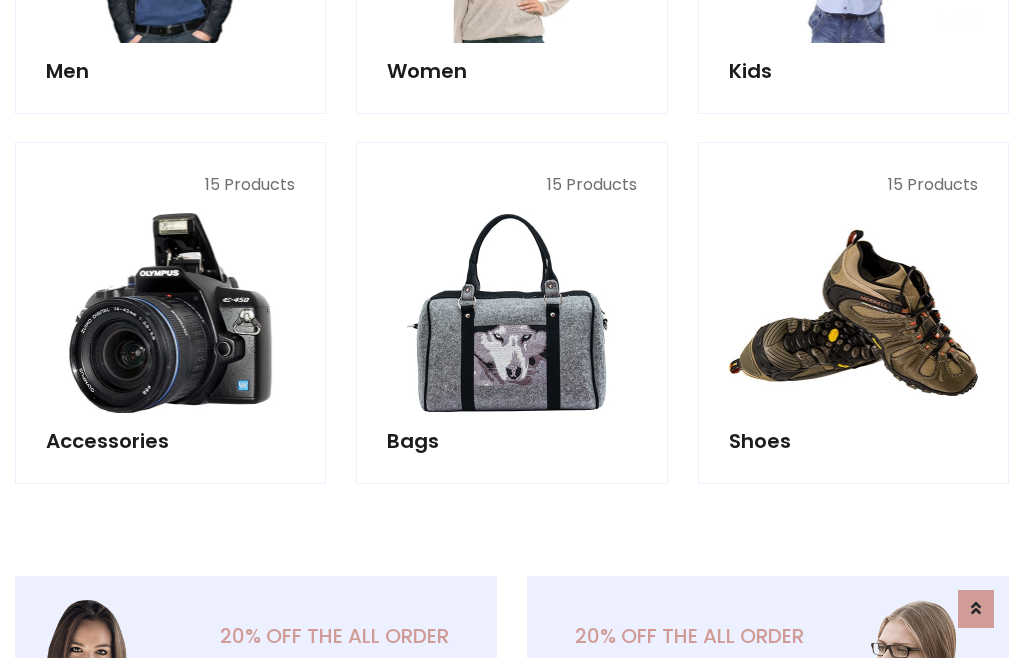 scroll, scrollTop: 853, scrollLeft: 0, axis: vertical 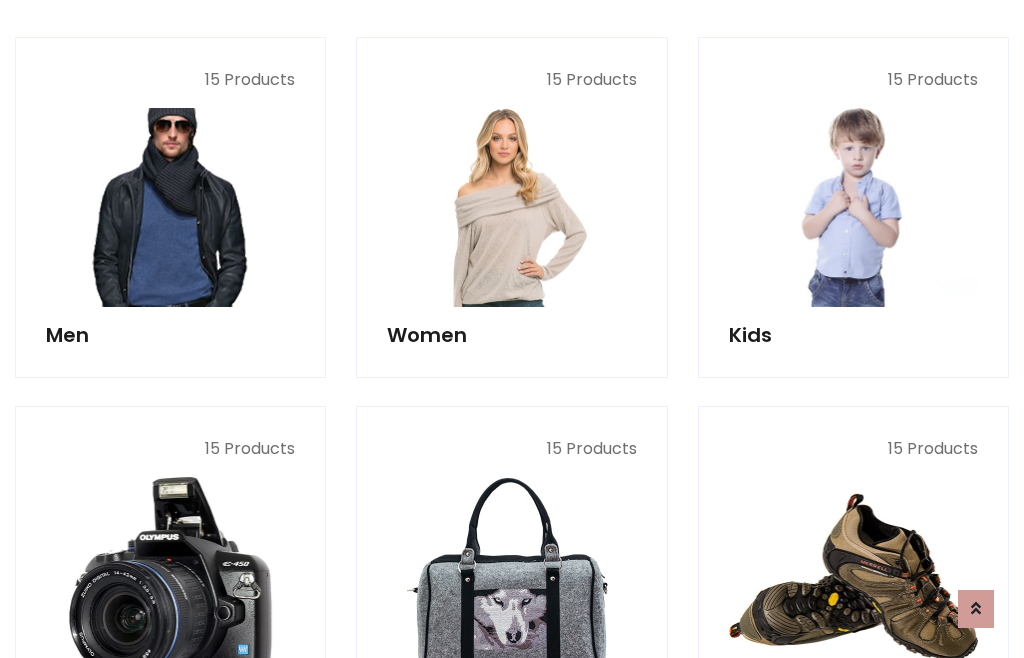 click at bounding box center [170, 207] 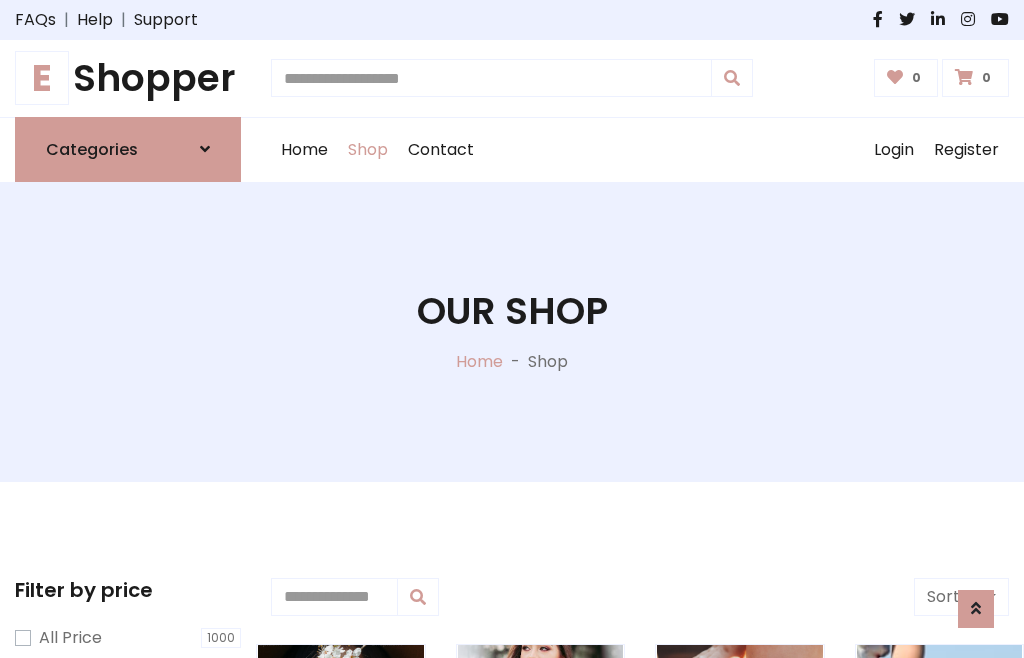 scroll, scrollTop: 807, scrollLeft: 0, axis: vertical 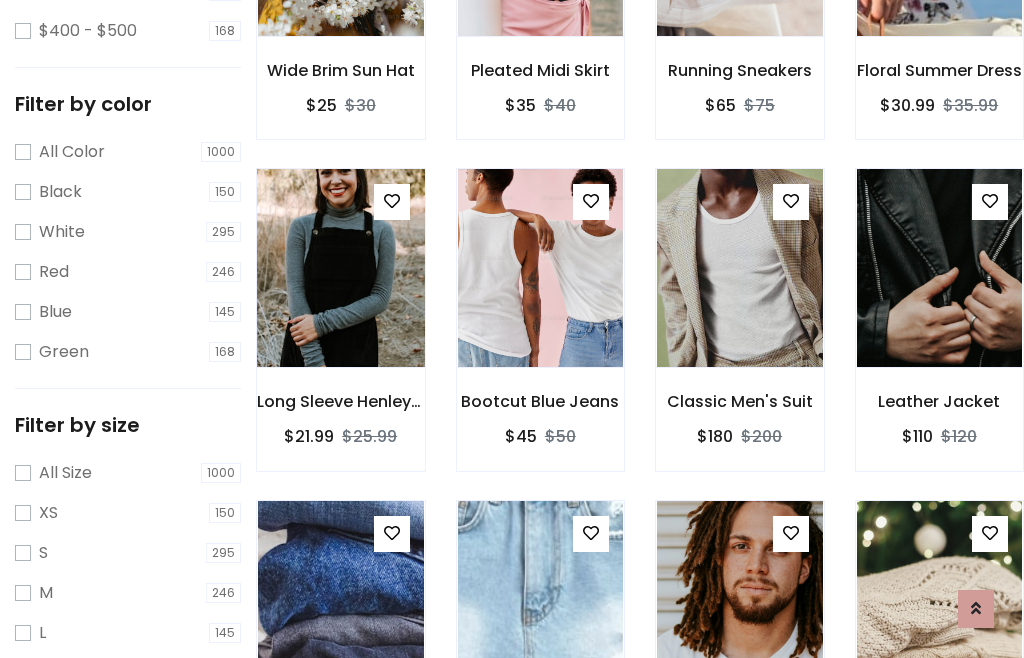 click at bounding box center [340, 268] 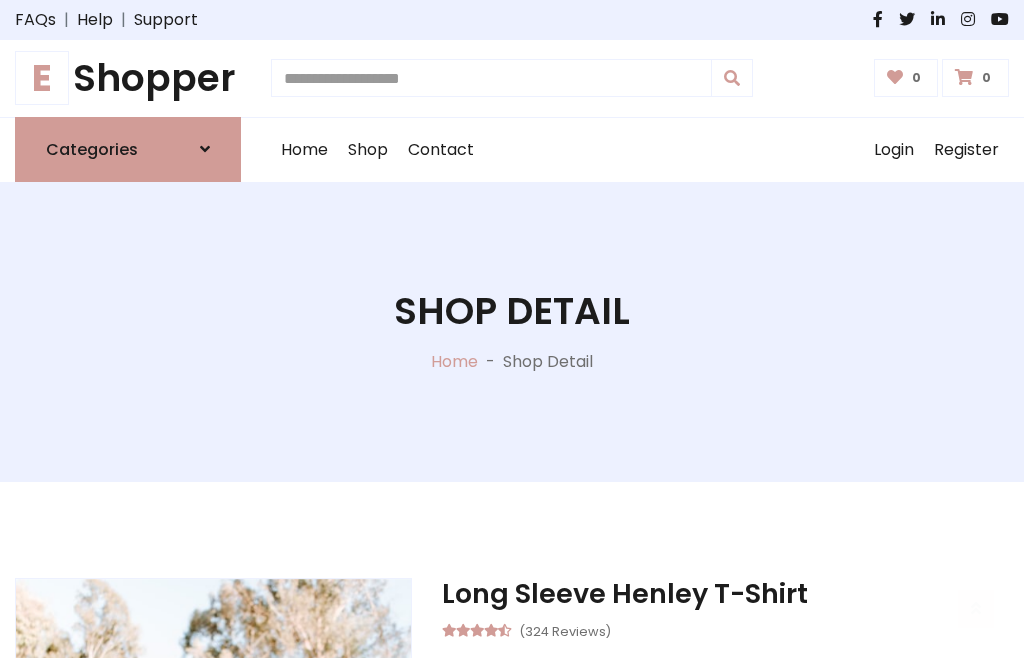 scroll, scrollTop: 128, scrollLeft: 0, axis: vertical 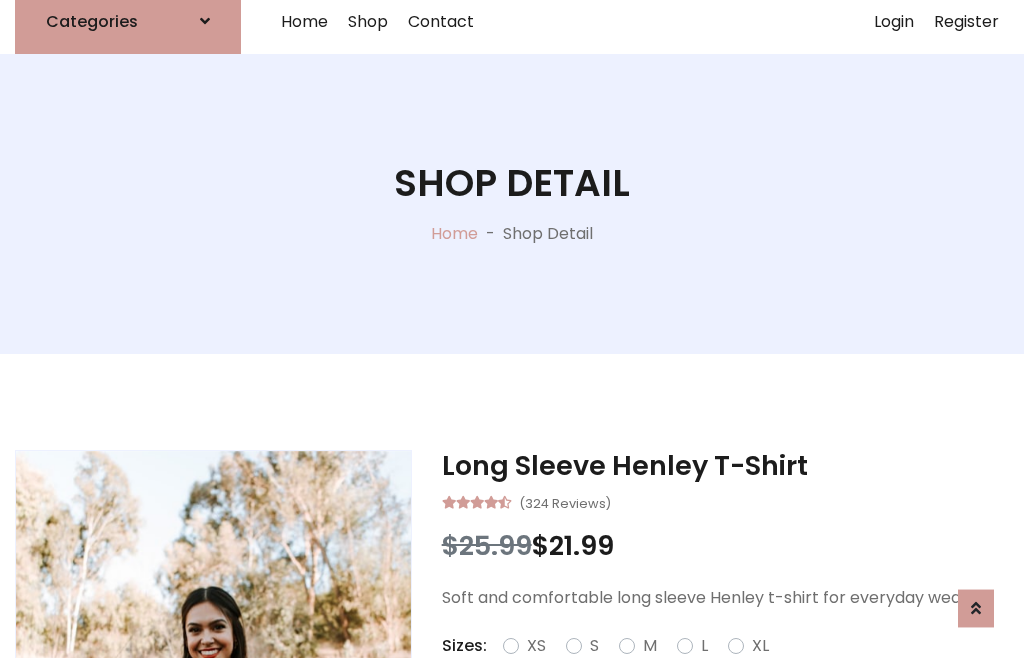 click on "Red" at bounding box center (732, 670) 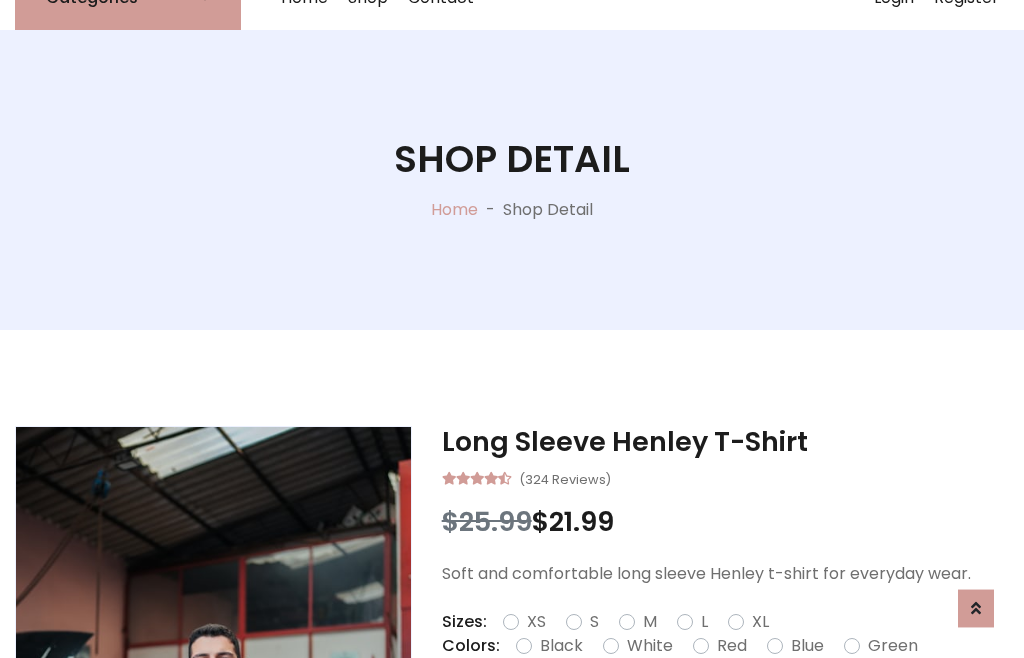 click on "Add To Cart" at bounding box center [663, 709] 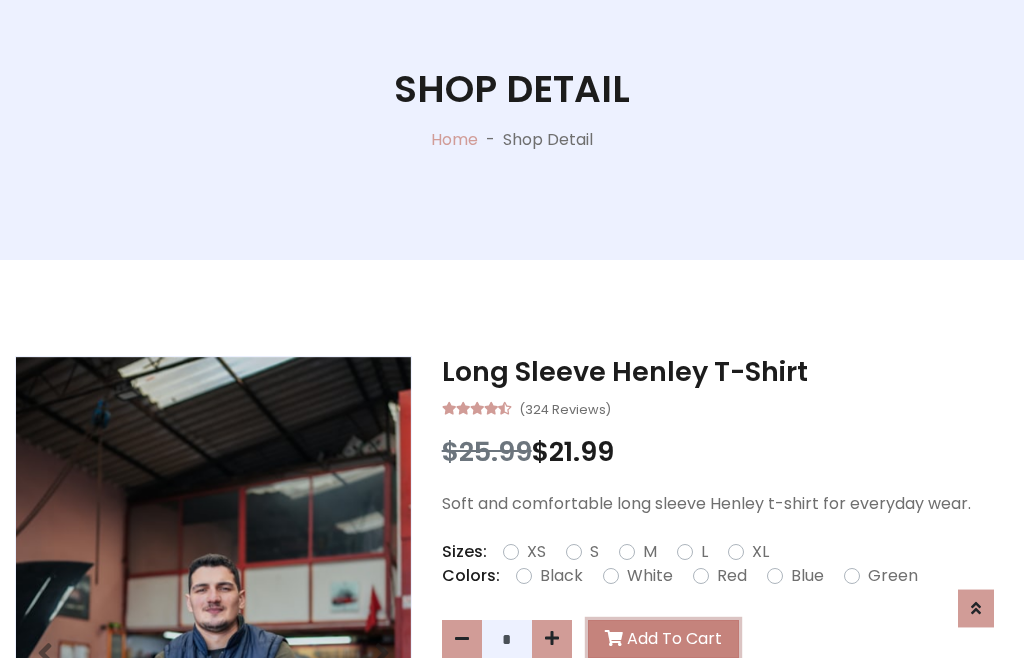 scroll, scrollTop: 0, scrollLeft: 0, axis: both 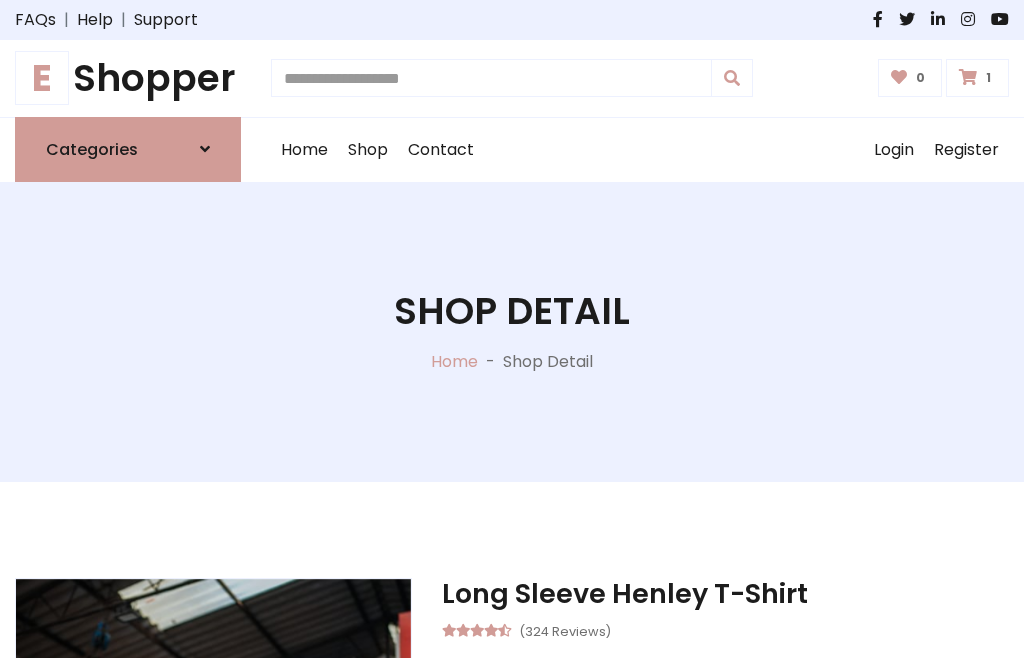 click at bounding box center (968, 77) 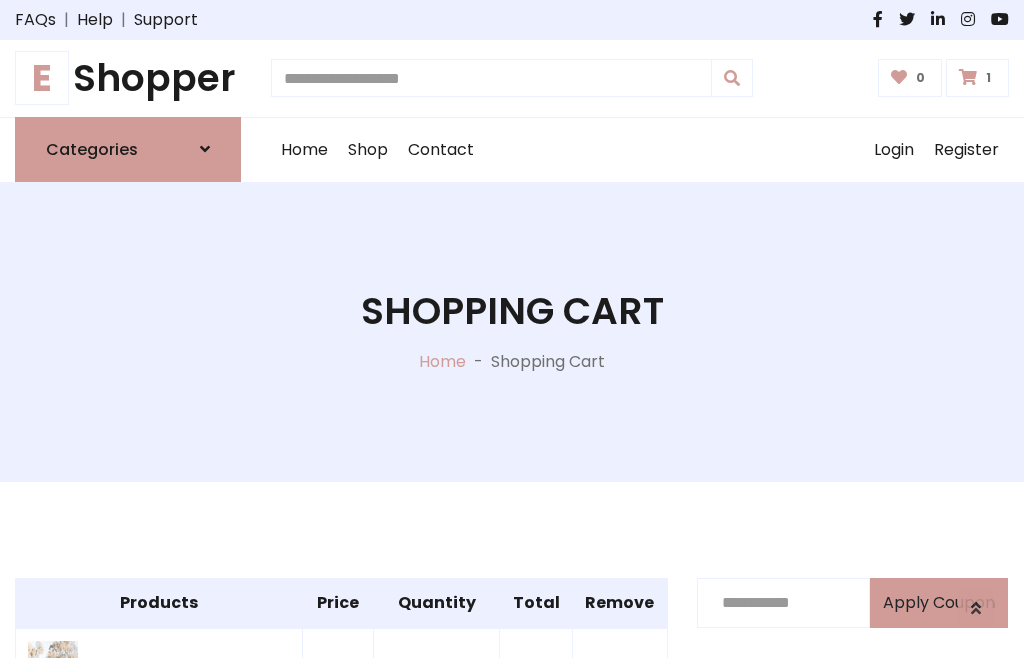 scroll, scrollTop: 474, scrollLeft: 0, axis: vertical 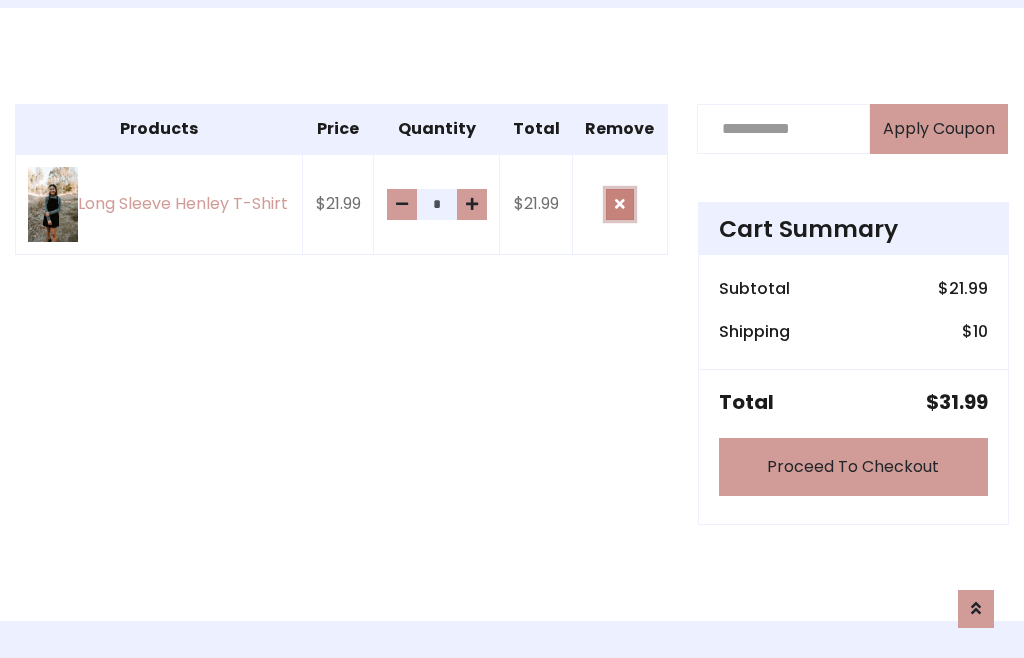 click at bounding box center (620, 204) 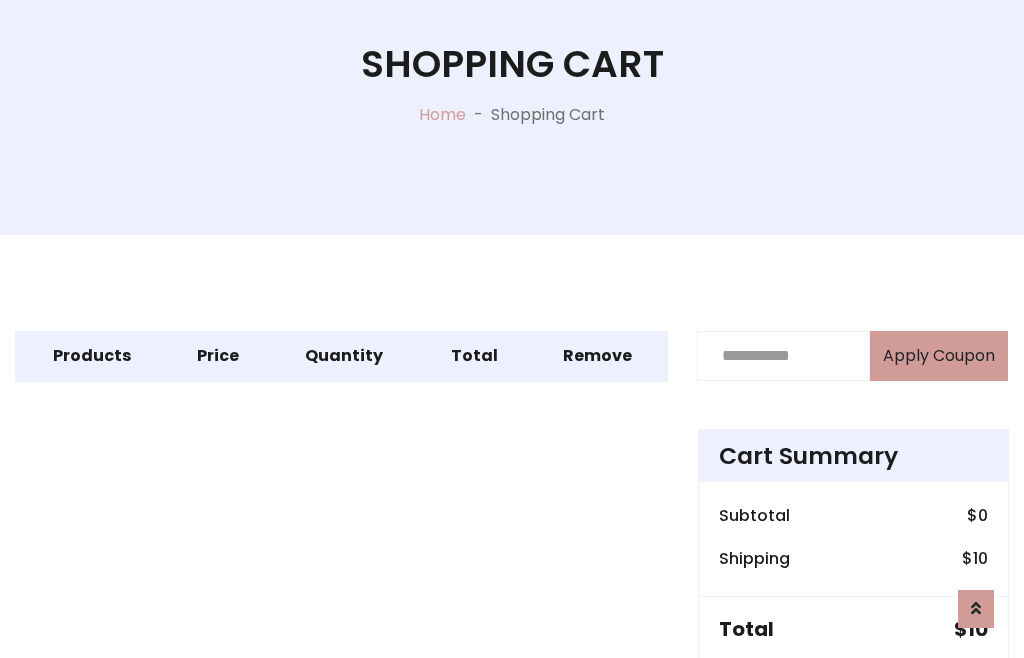 click on "Proceed To Checkout" at bounding box center [853, 694] 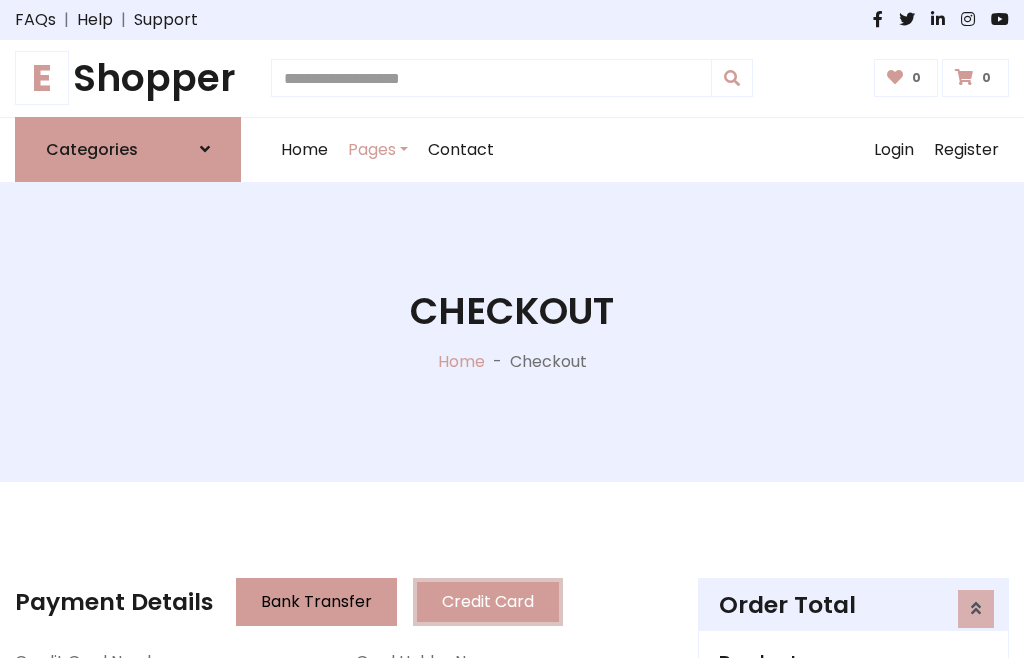 scroll, scrollTop: 137, scrollLeft: 0, axis: vertical 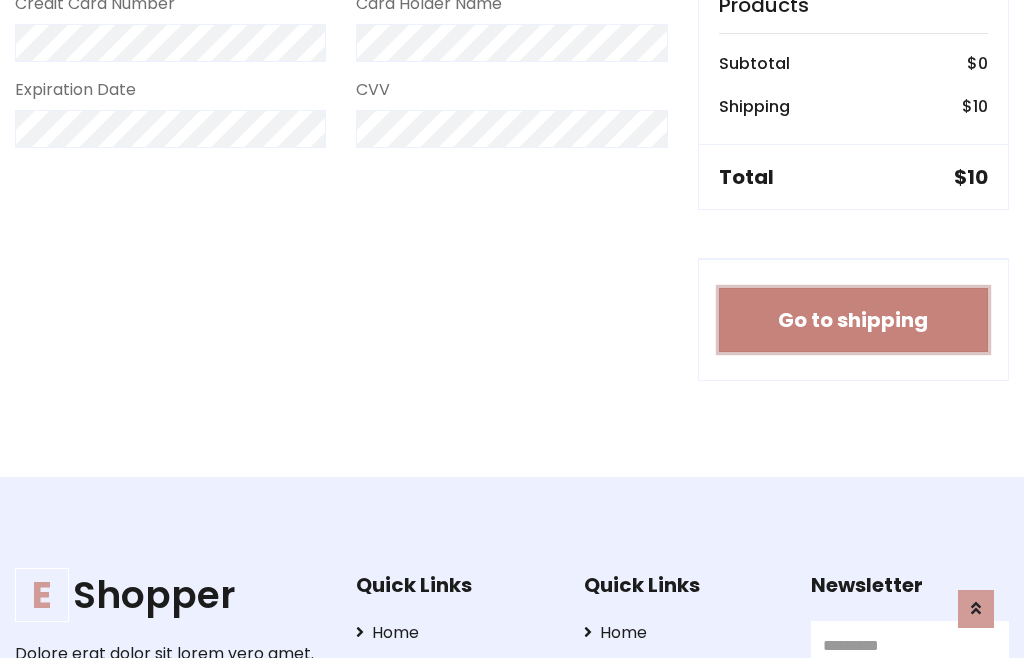 click on "Go to shipping" at bounding box center (853, 320) 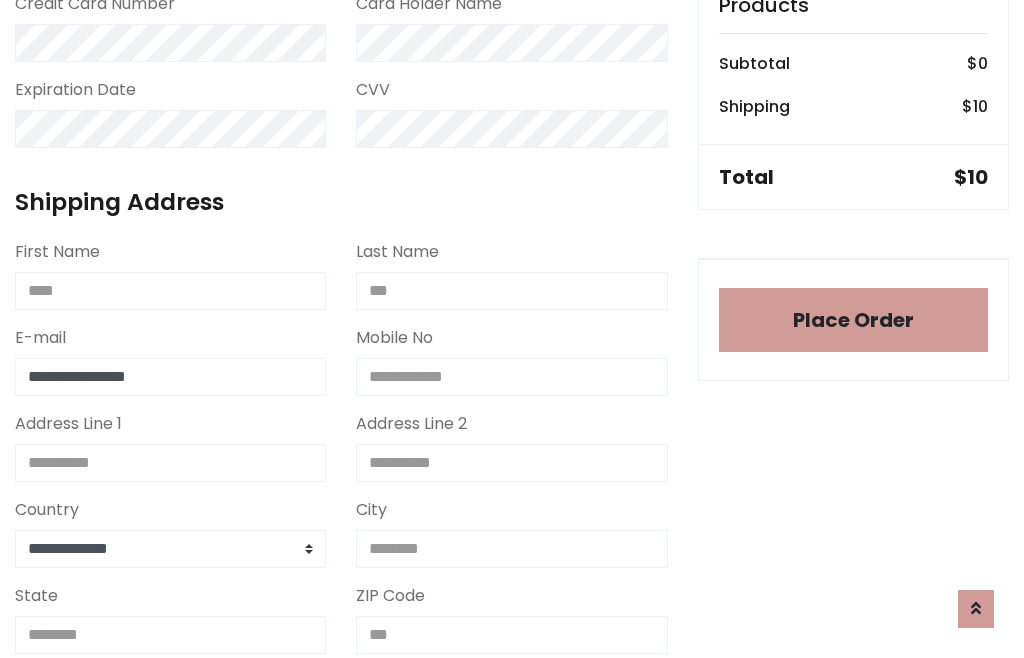 type on "**********" 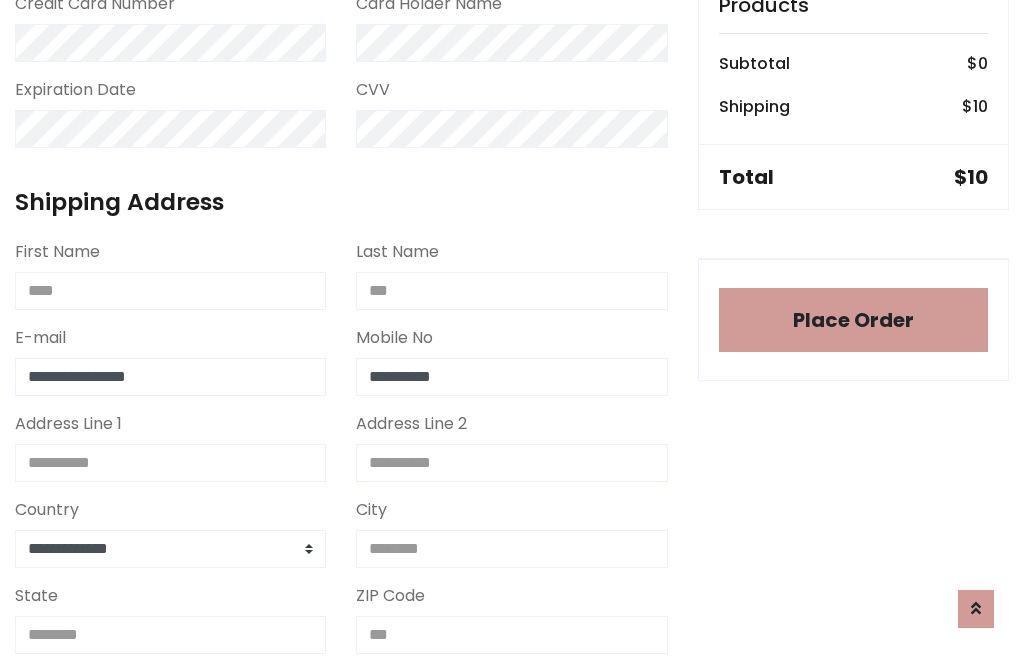 type on "**********" 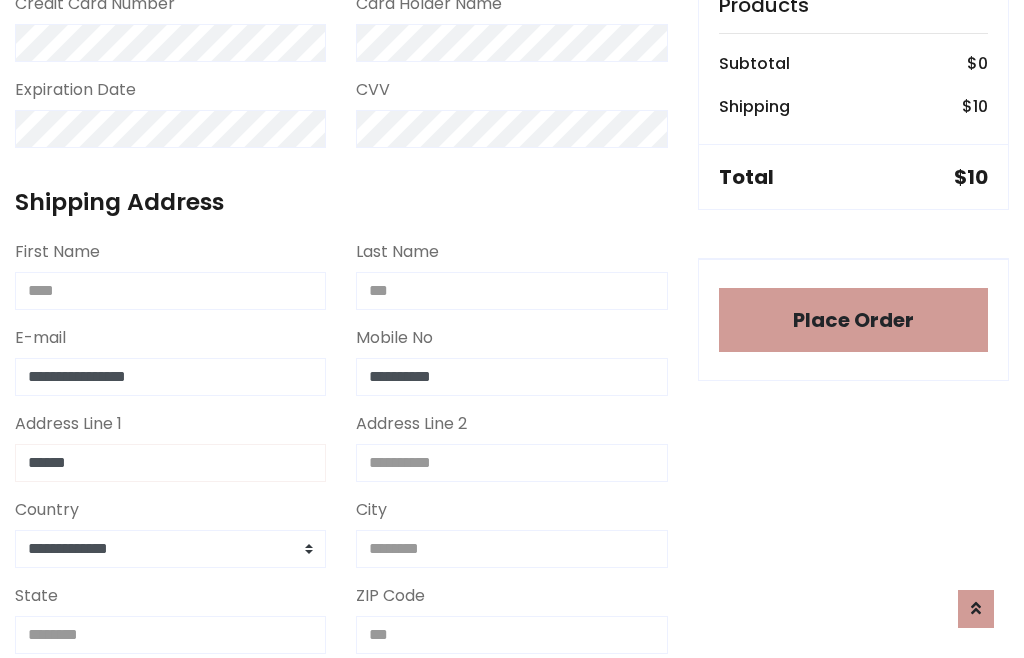type on "******" 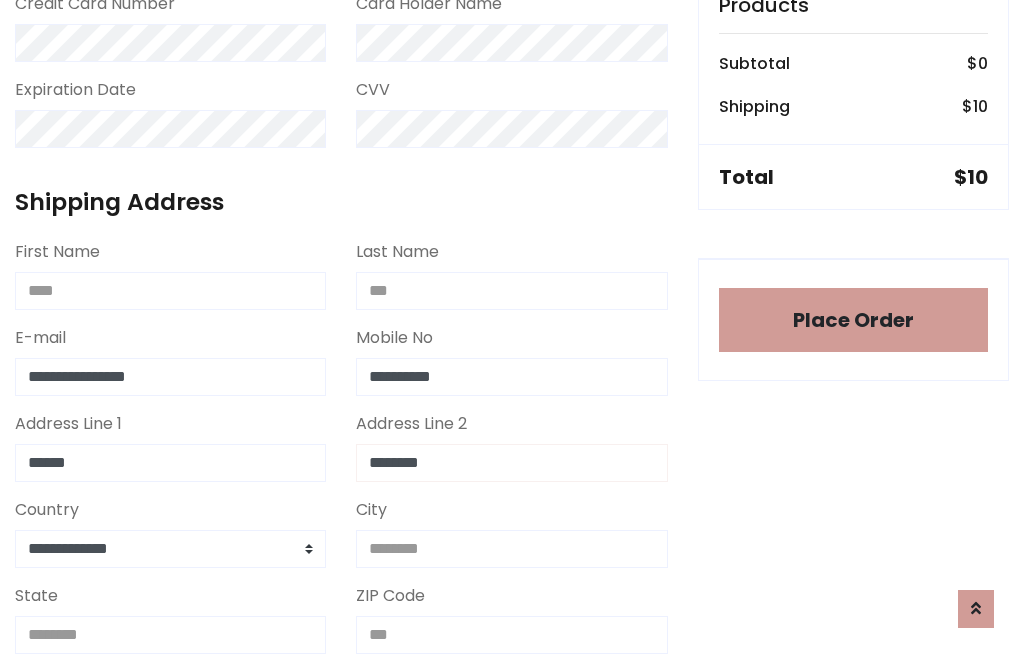 type on "********" 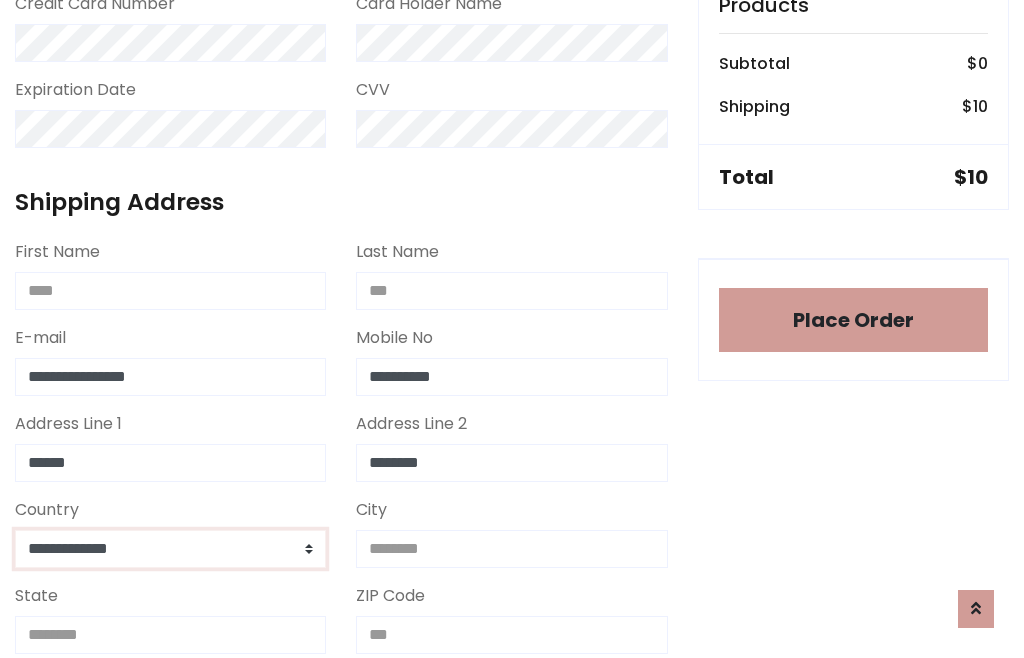 select on "*******" 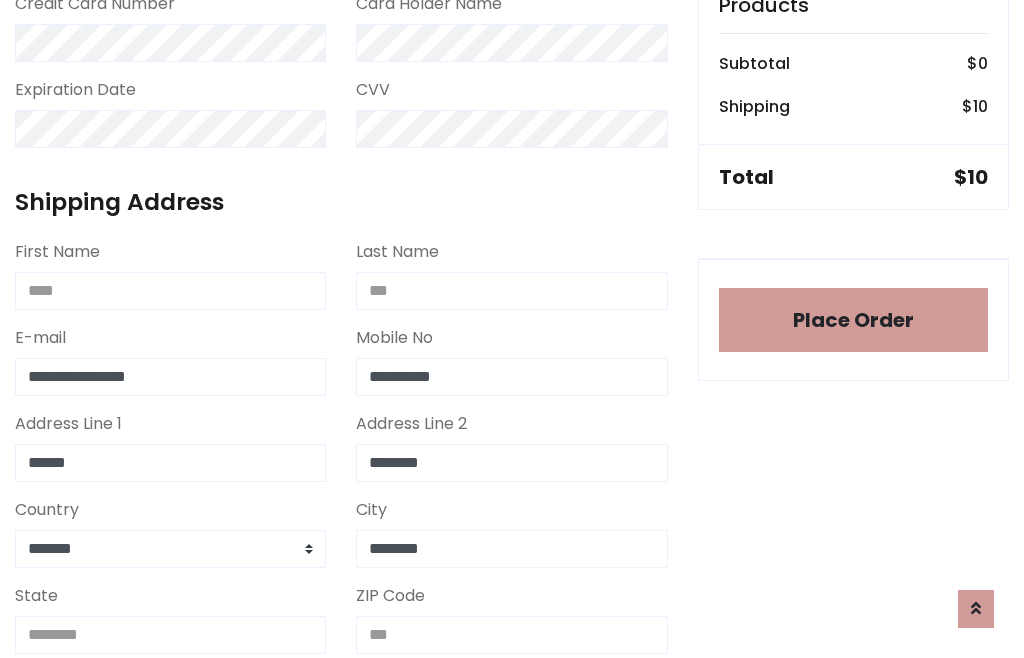 type on "********" 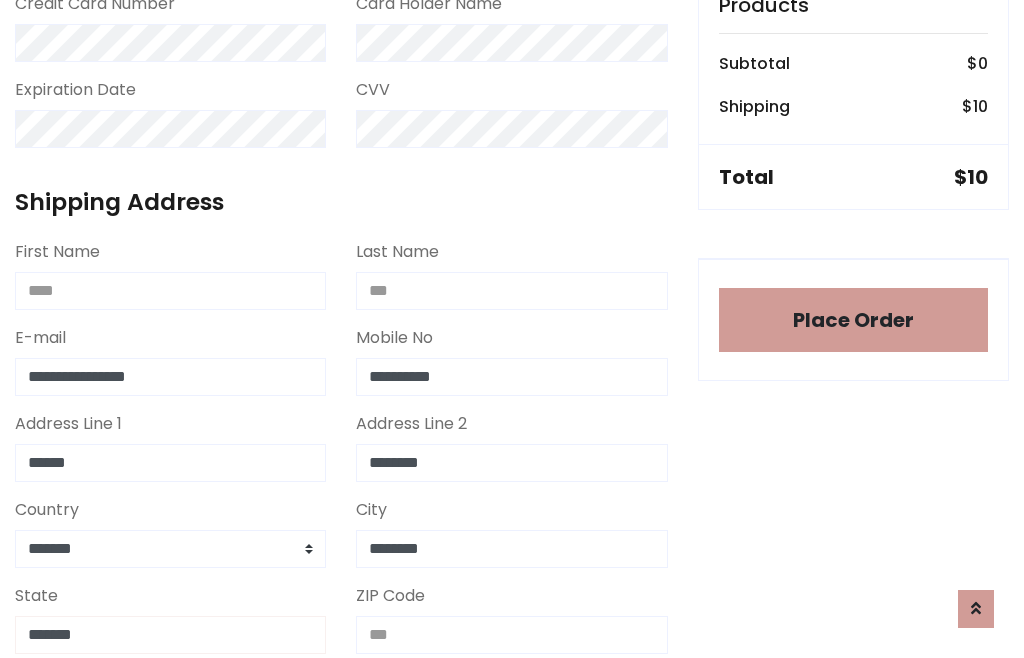 type on "*******" 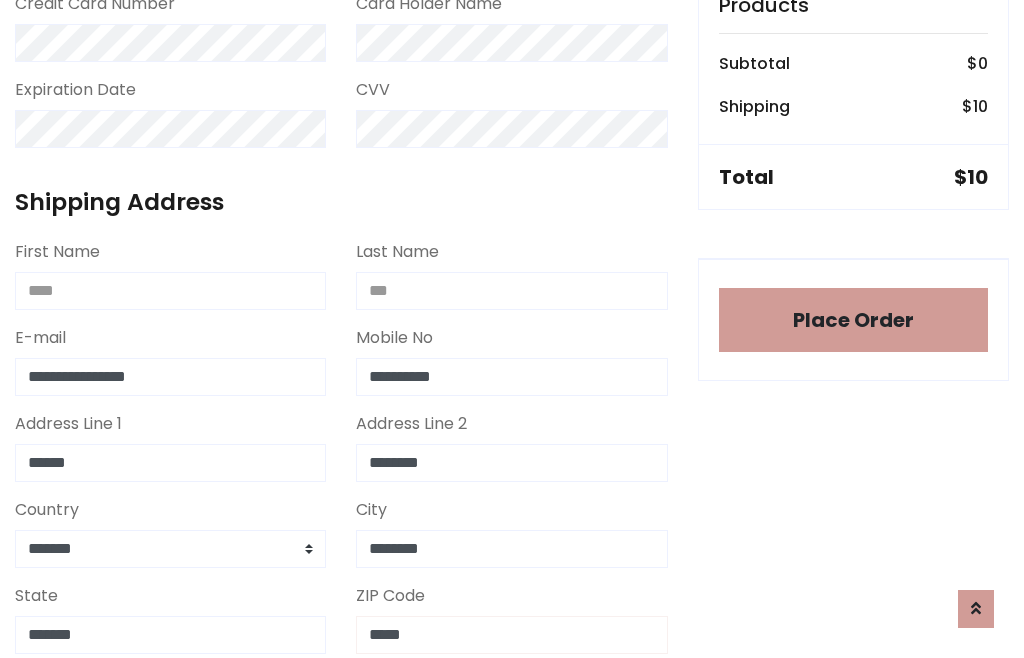 scroll, scrollTop: 403, scrollLeft: 0, axis: vertical 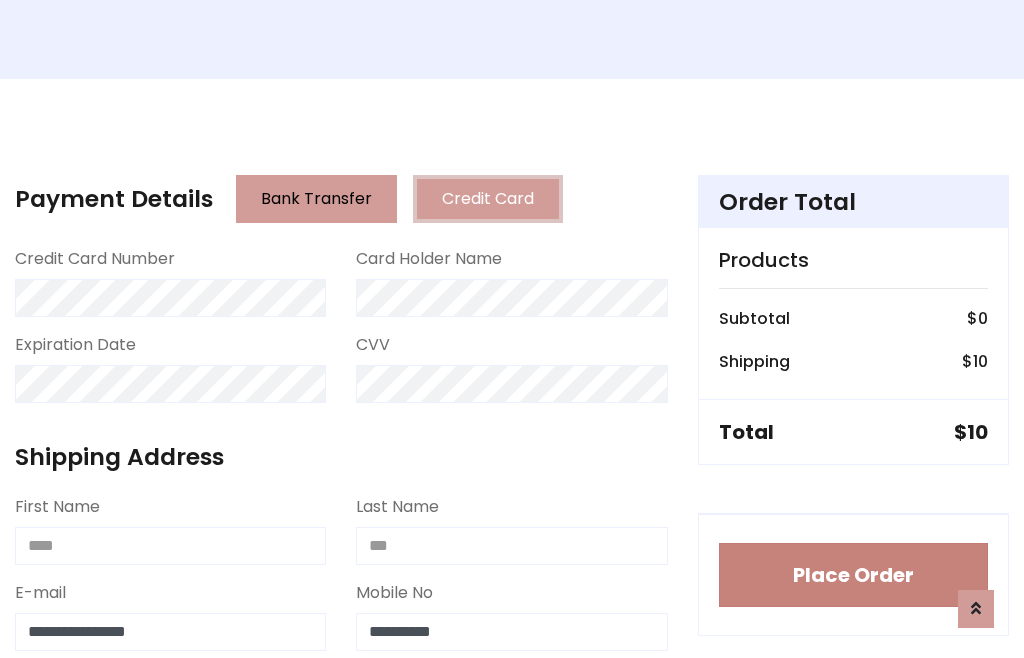type on "*****" 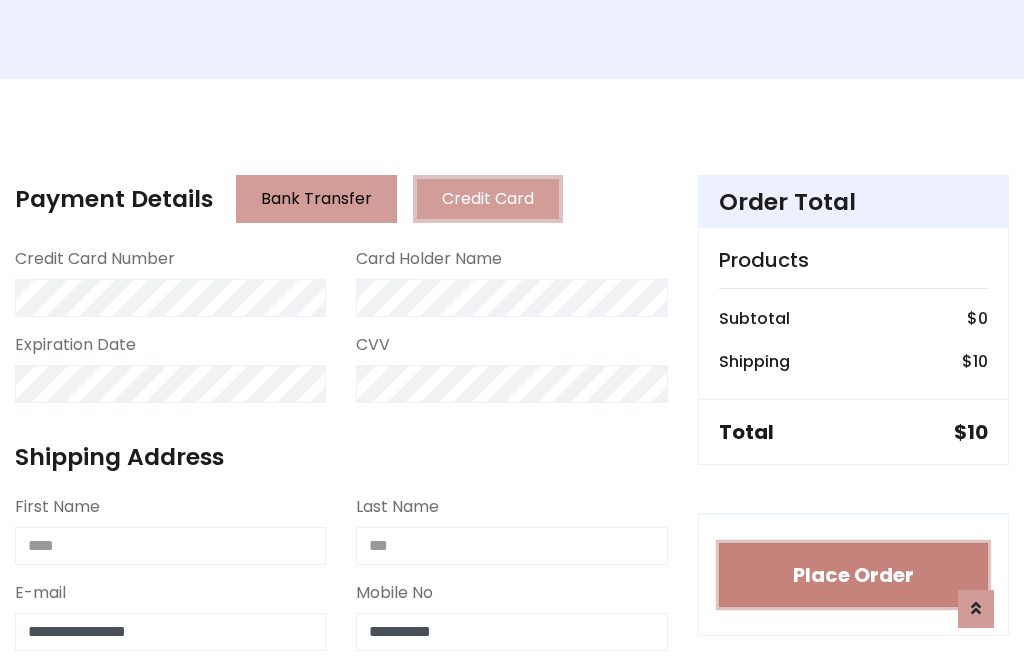 click on "Place Order" at bounding box center [853, 575] 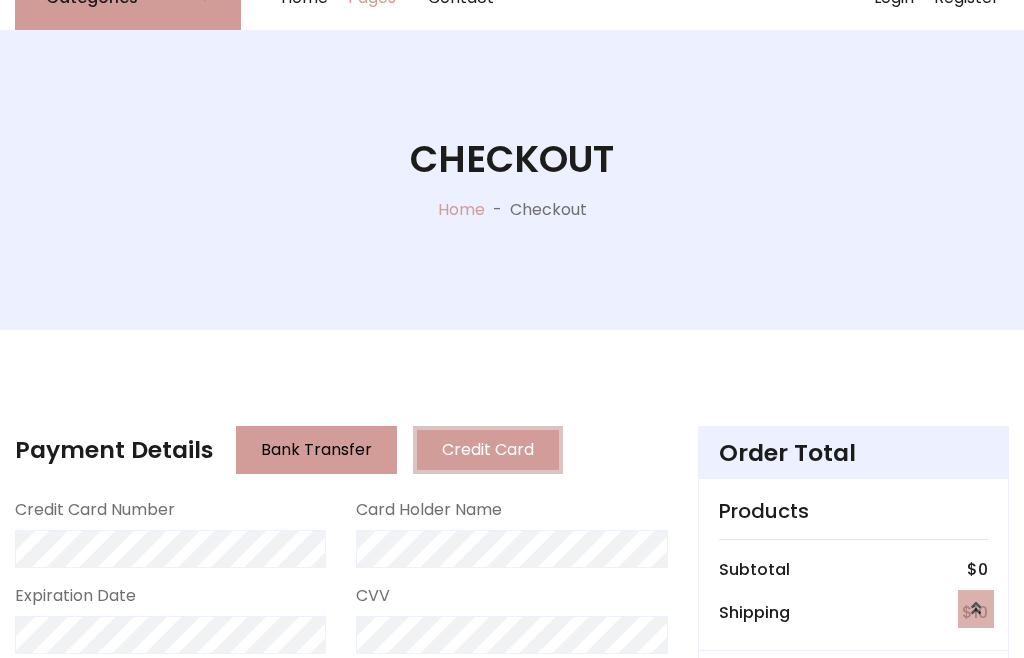 scroll, scrollTop: 0, scrollLeft: 0, axis: both 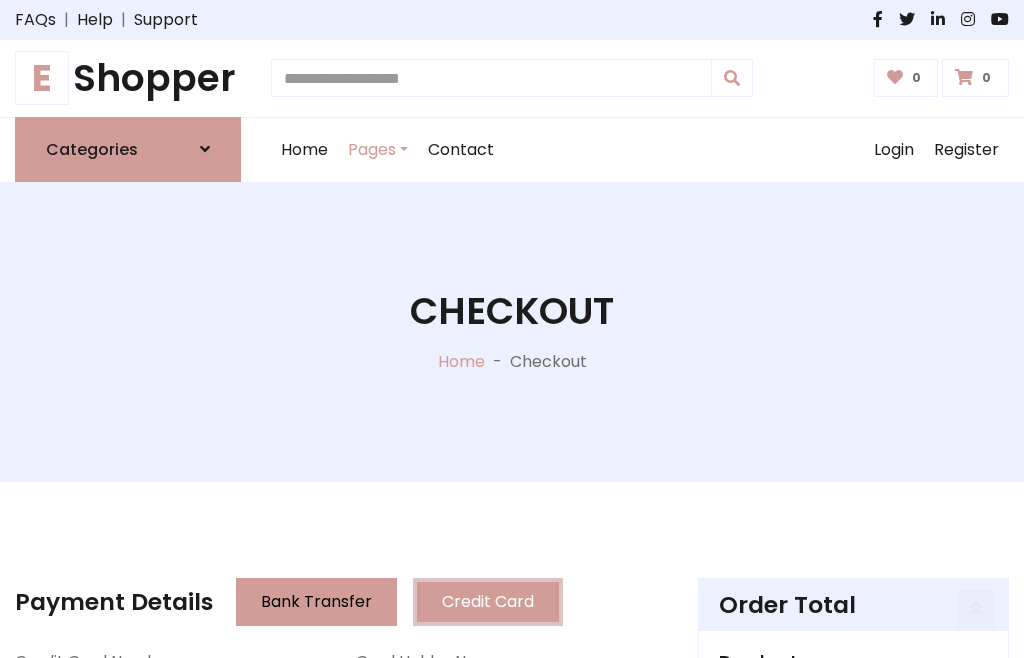 click on "E Shopper" at bounding box center (128, 78) 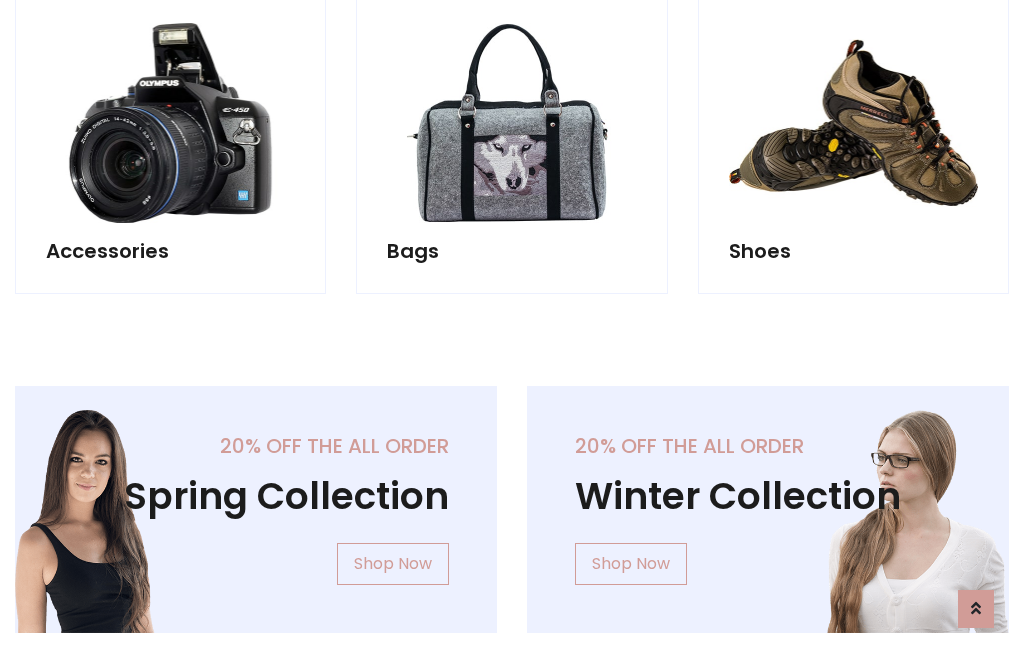 scroll, scrollTop: 770, scrollLeft: 0, axis: vertical 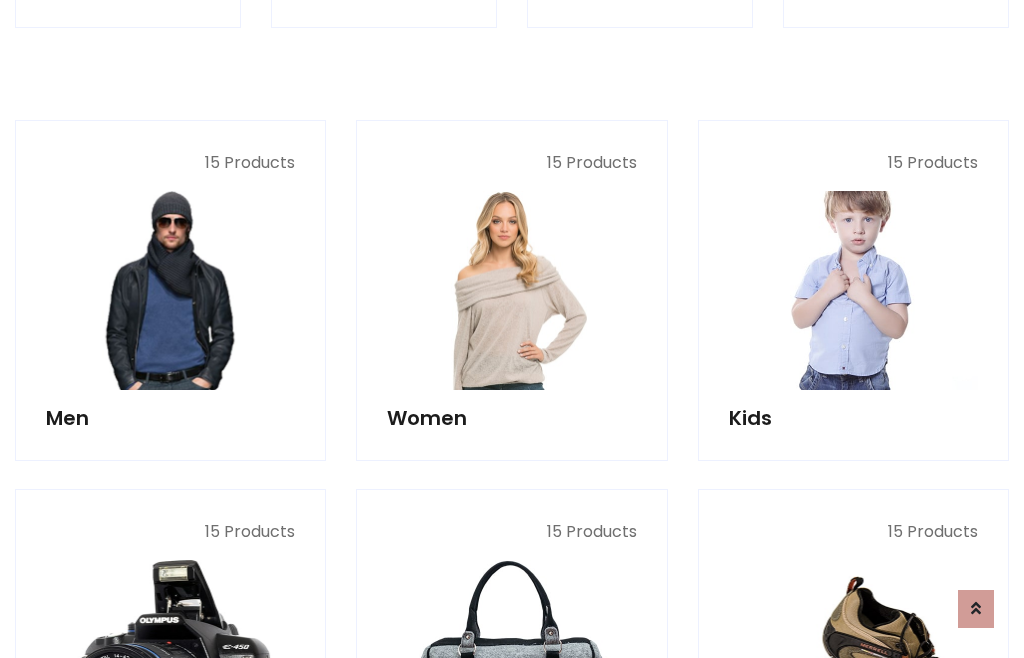 click at bounding box center [853, 290] 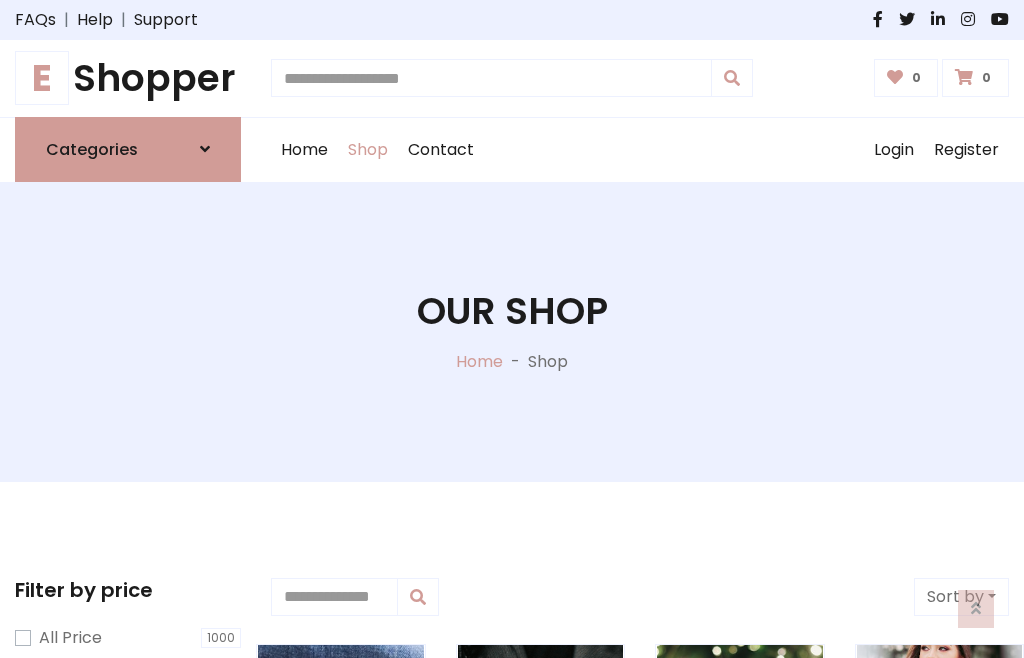 scroll, scrollTop: 549, scrollLeft: 0, axis: vertical 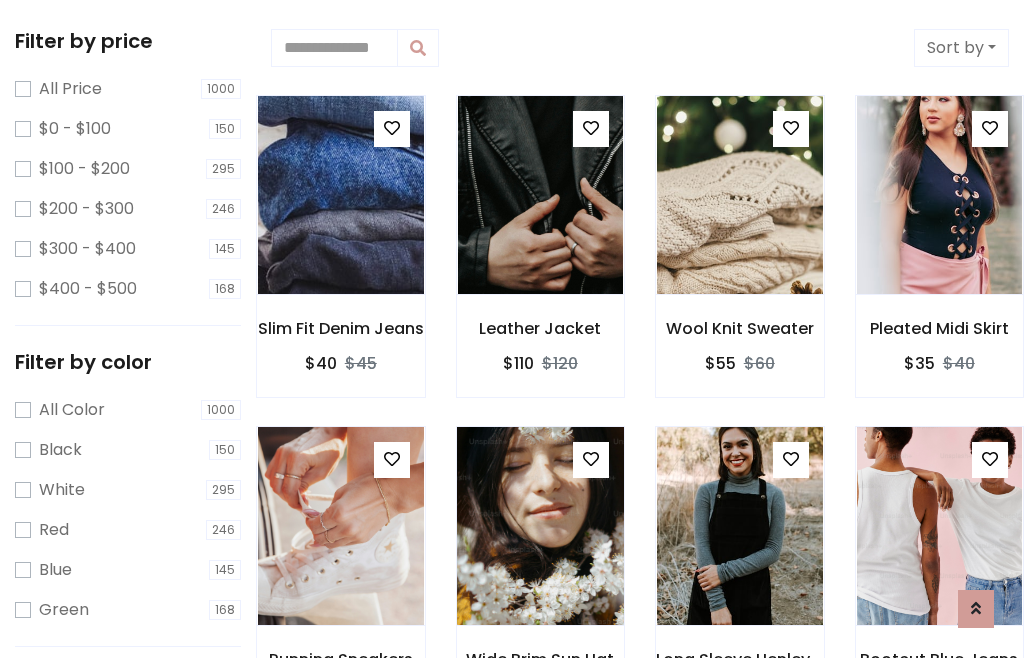 click at bounding box center (591, 459) 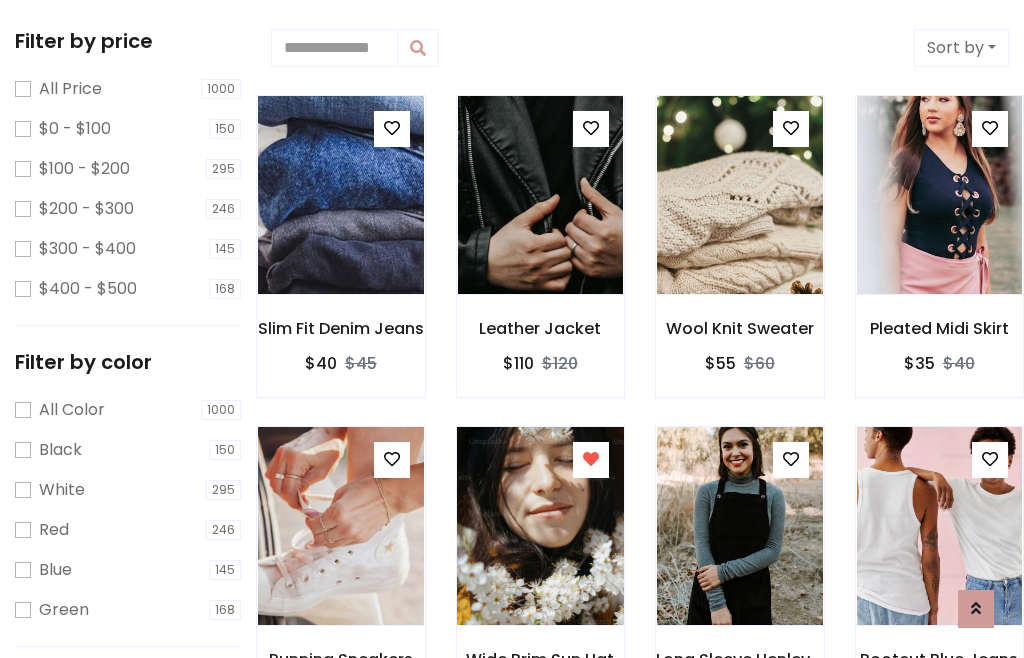 scroll, scrollTop: 101, scrollLeft: 0, axis: vertical 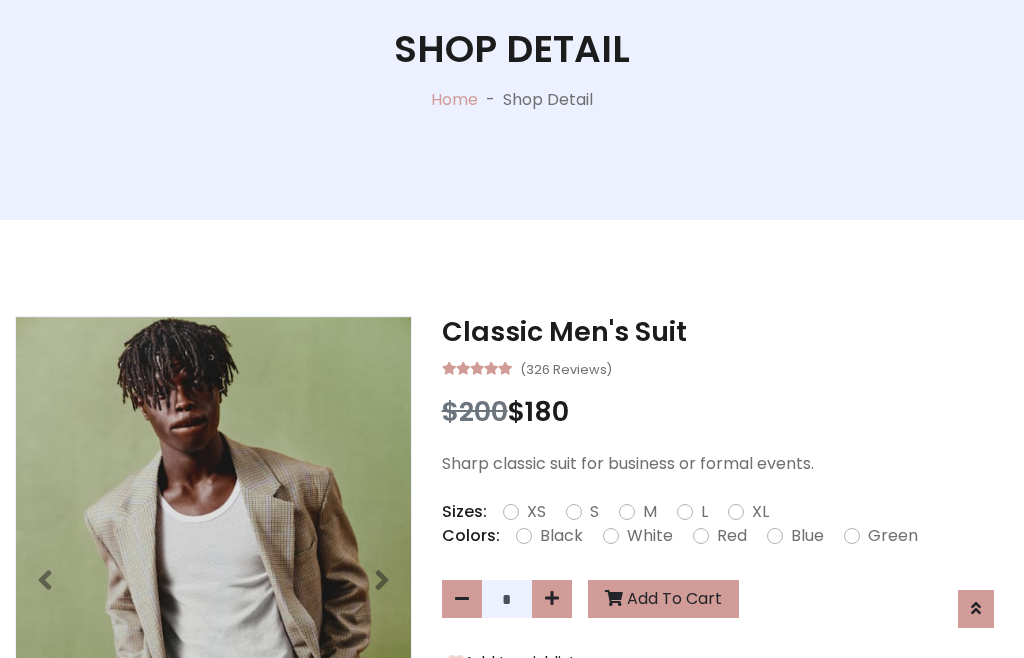 click on "XL" at bounding box center (760, 512) 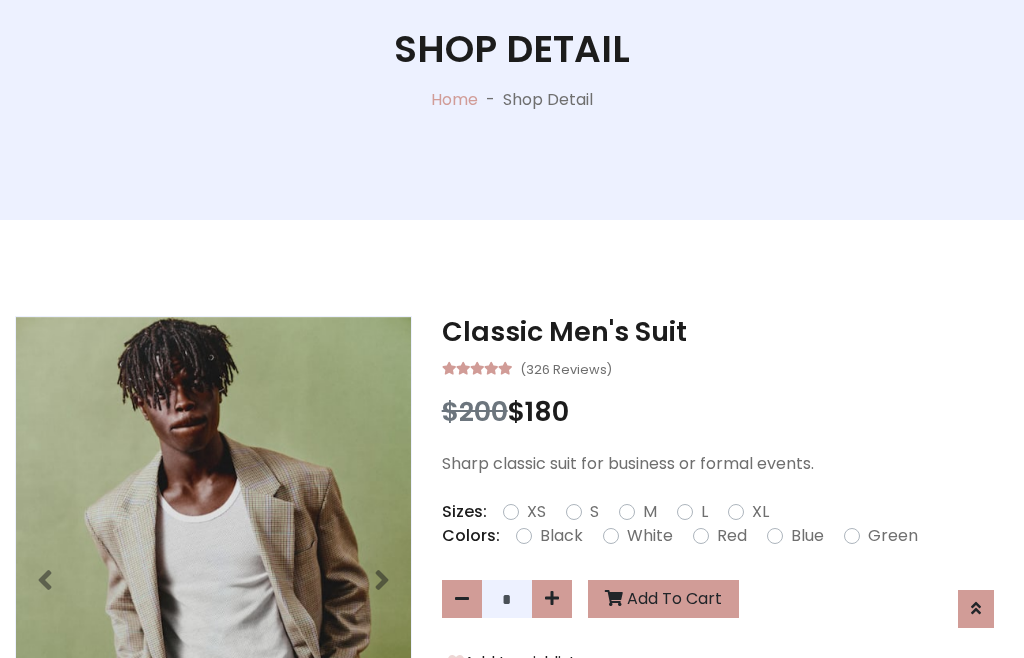 click on "Black" at bounding box center (561, 536) 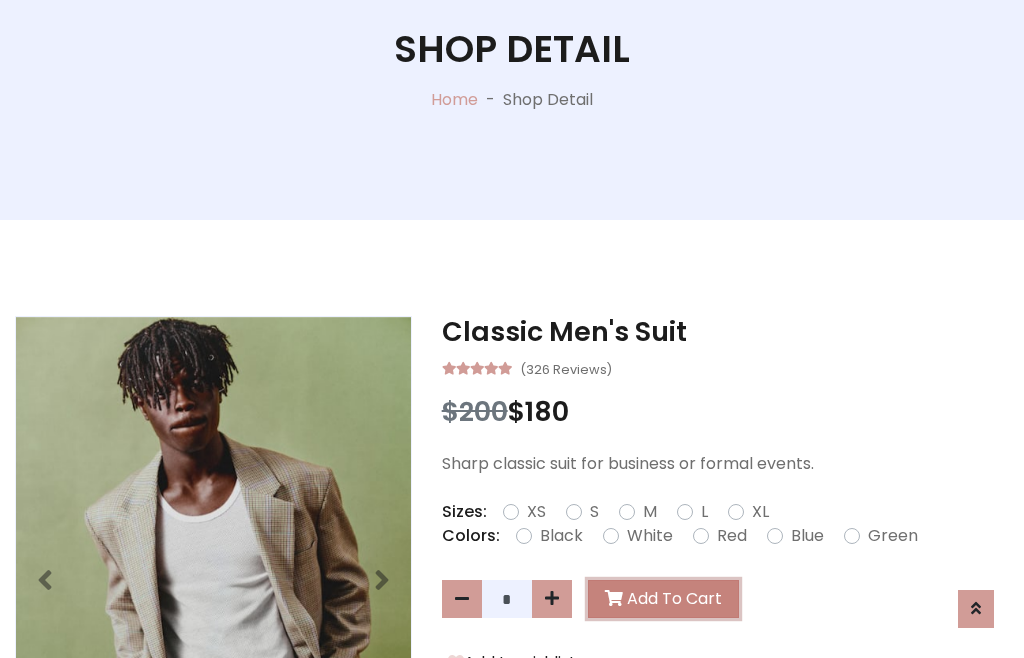 click on "Add To Cart" at bounding box center [663, 599] 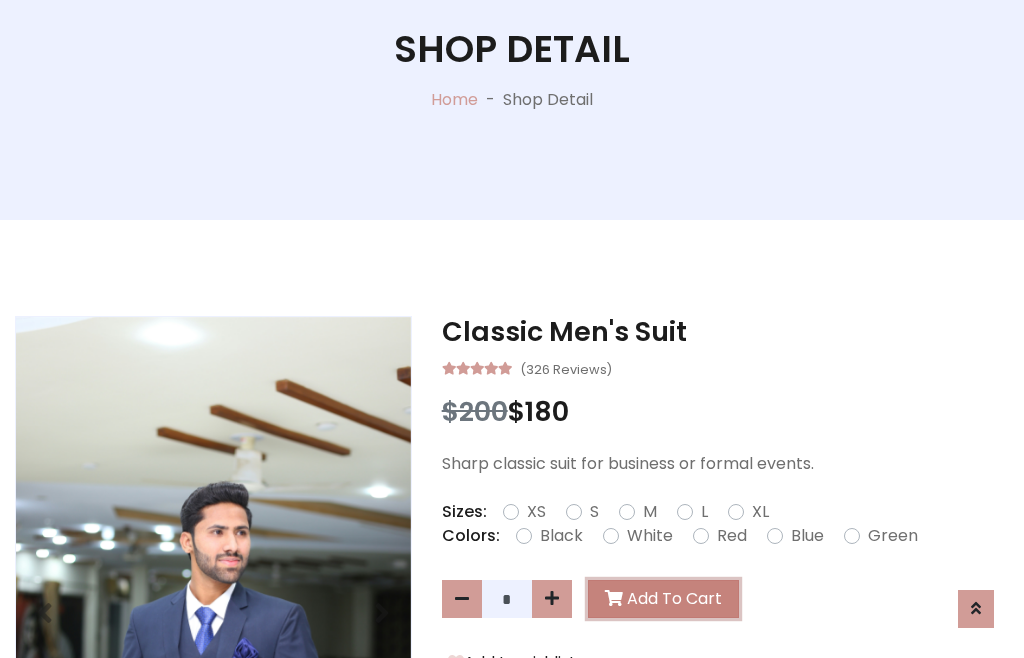scroll, scrollTop: 0, scrollLeft: 0, axis: both 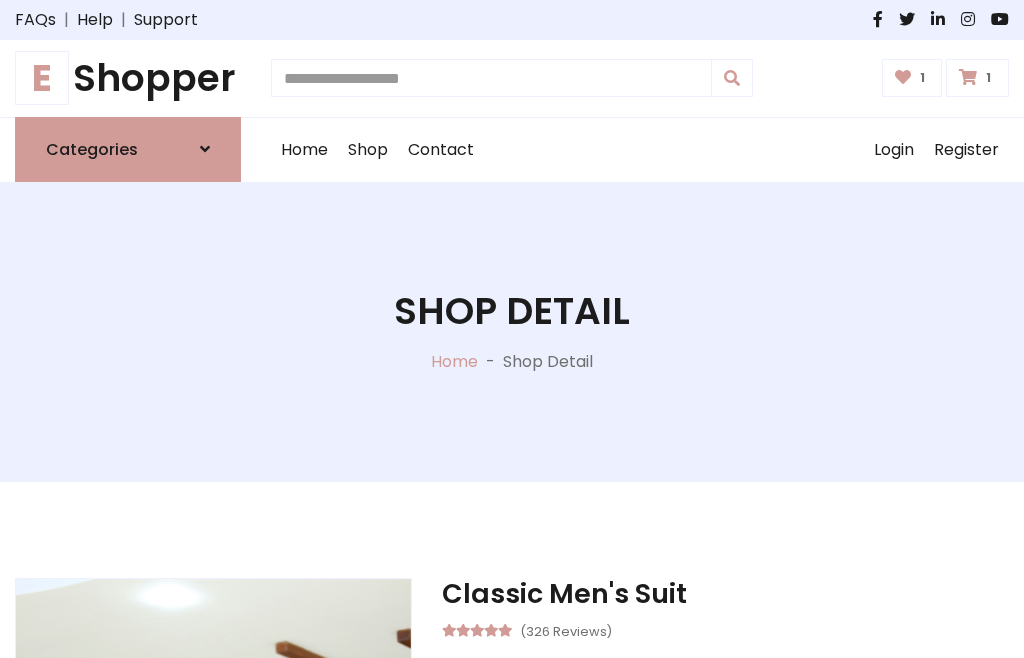 click at bounding box center (968, 77) 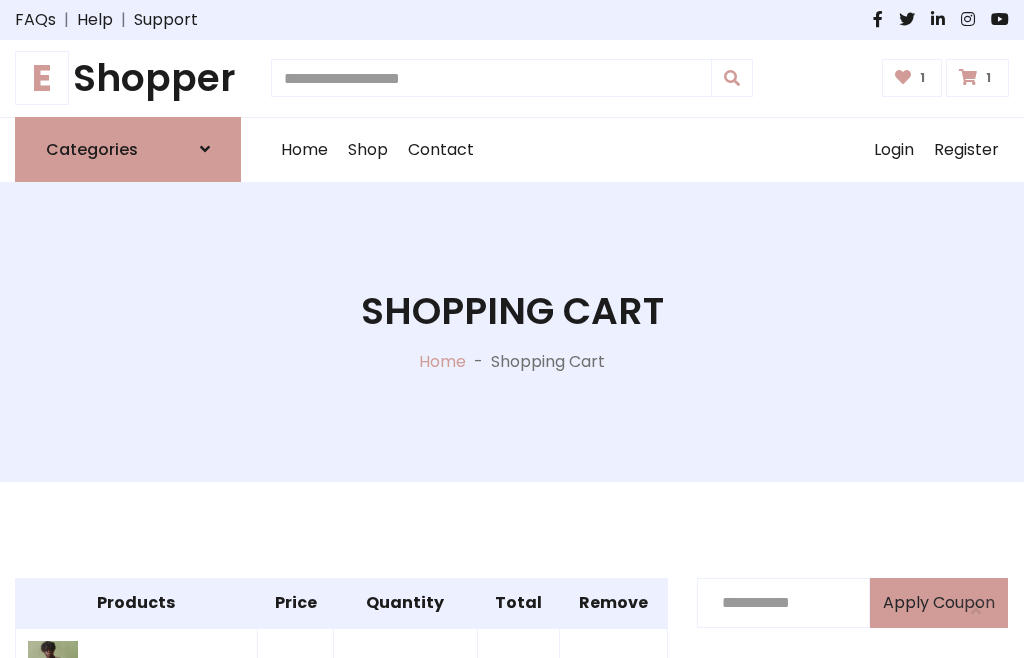 scroll, scrollTop: 570, scrollLeft: 0, axis: vertical 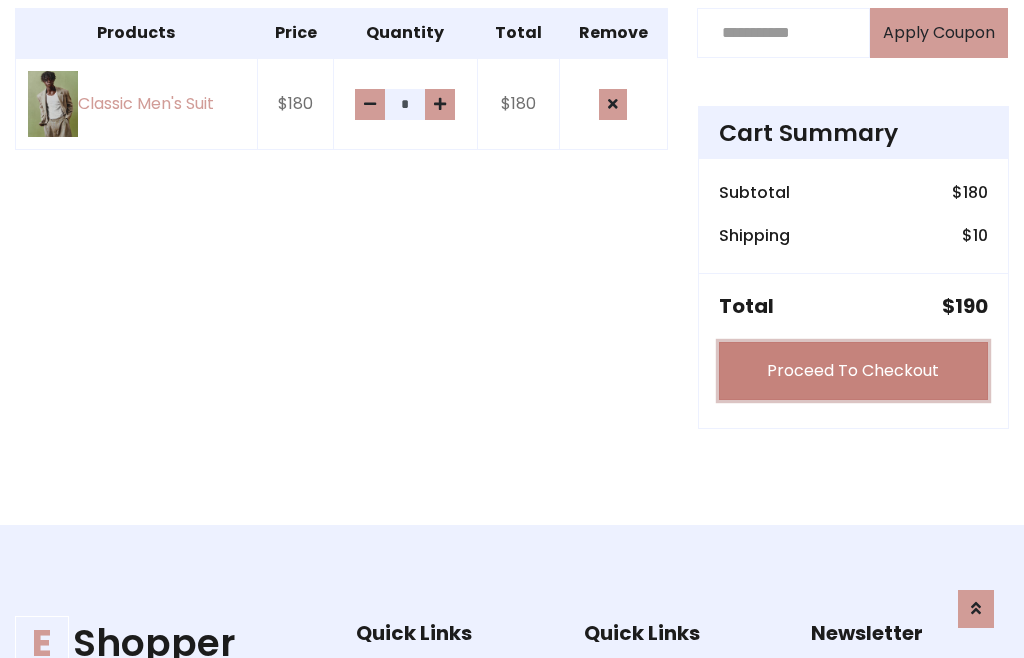 click on "Proceed To Checkout" at bounding box center (853, 371) 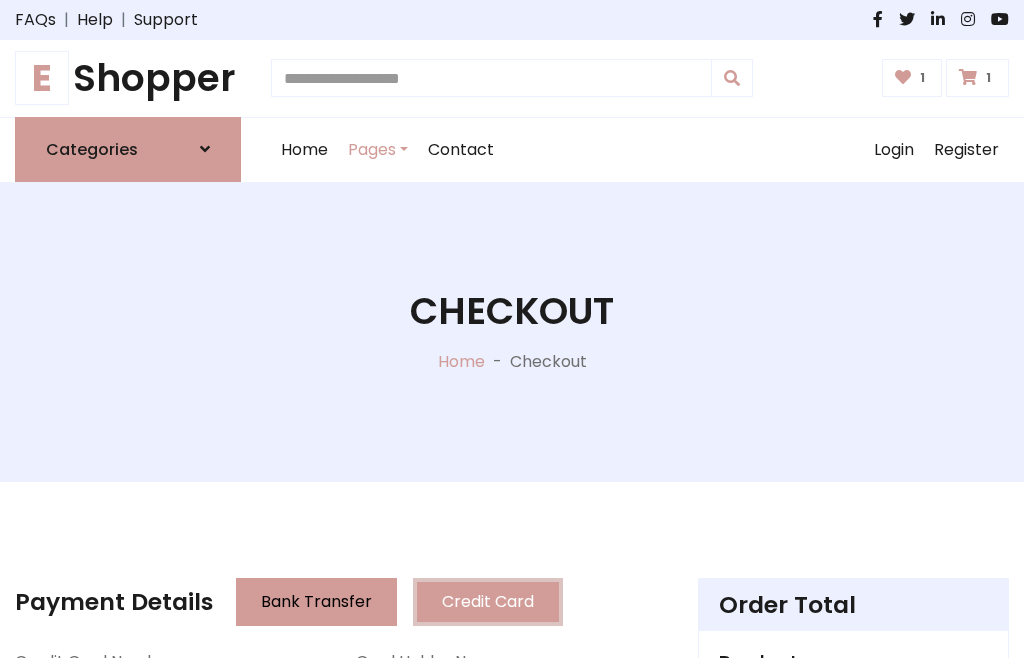 scroll, scrollTop: 201, scrollLeft: 0, axis: vertical 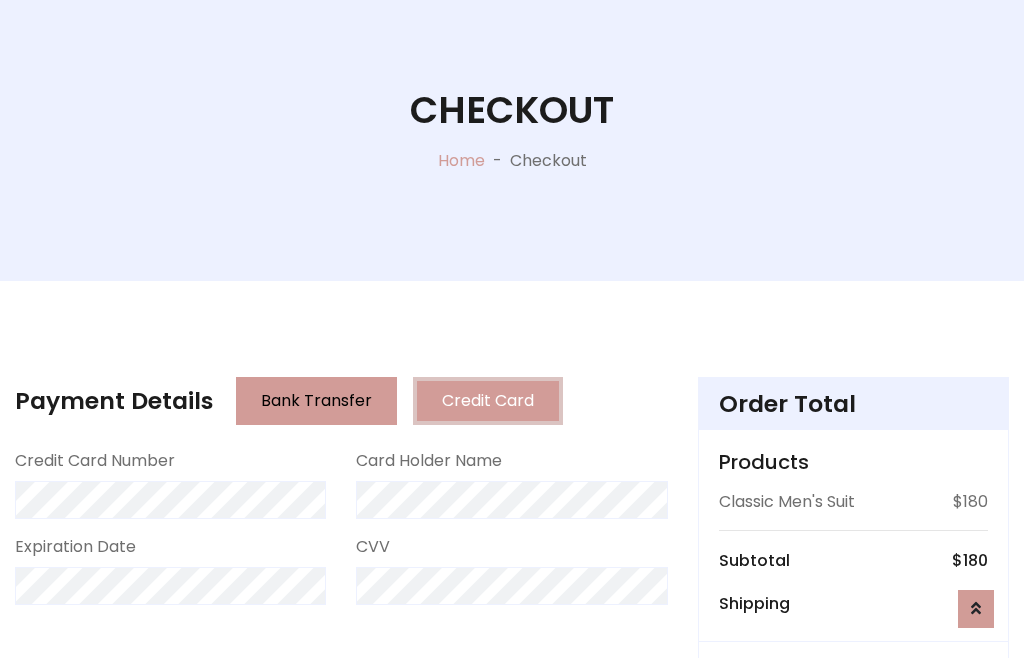 click on "Go to shipping" at bounding box center (853, 817) 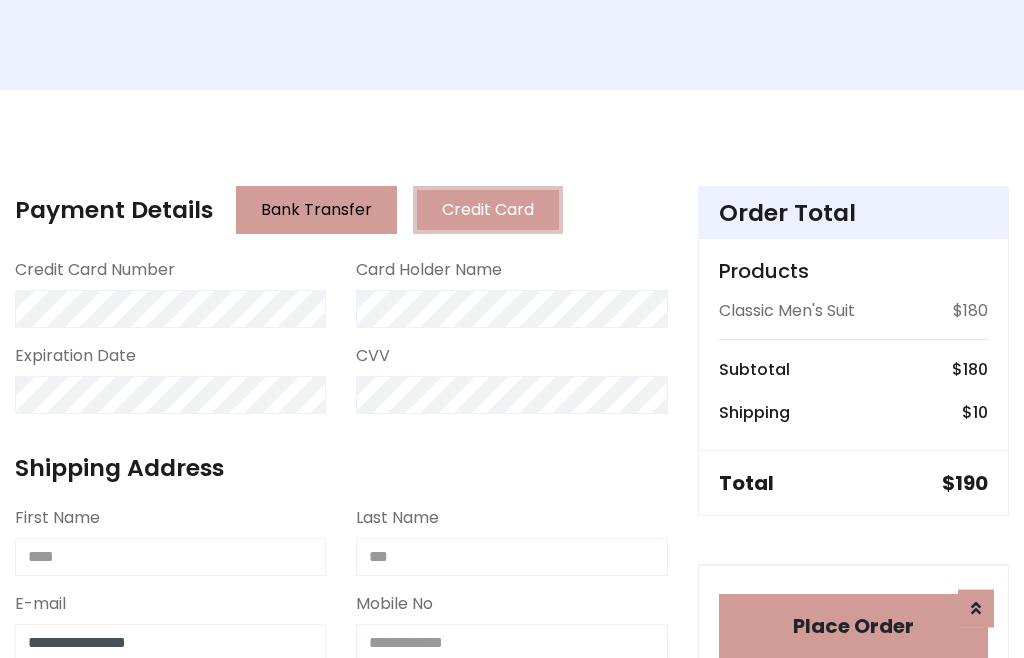 type on "**********" 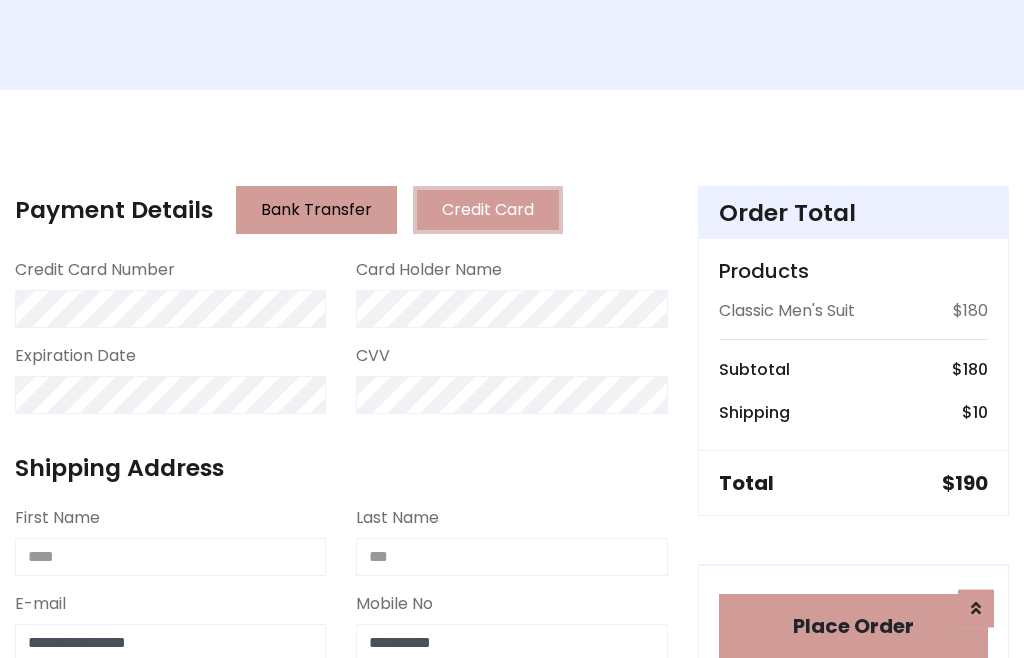 scroll, scrollTop: 573, scrollLeft: 0, axis: vertical 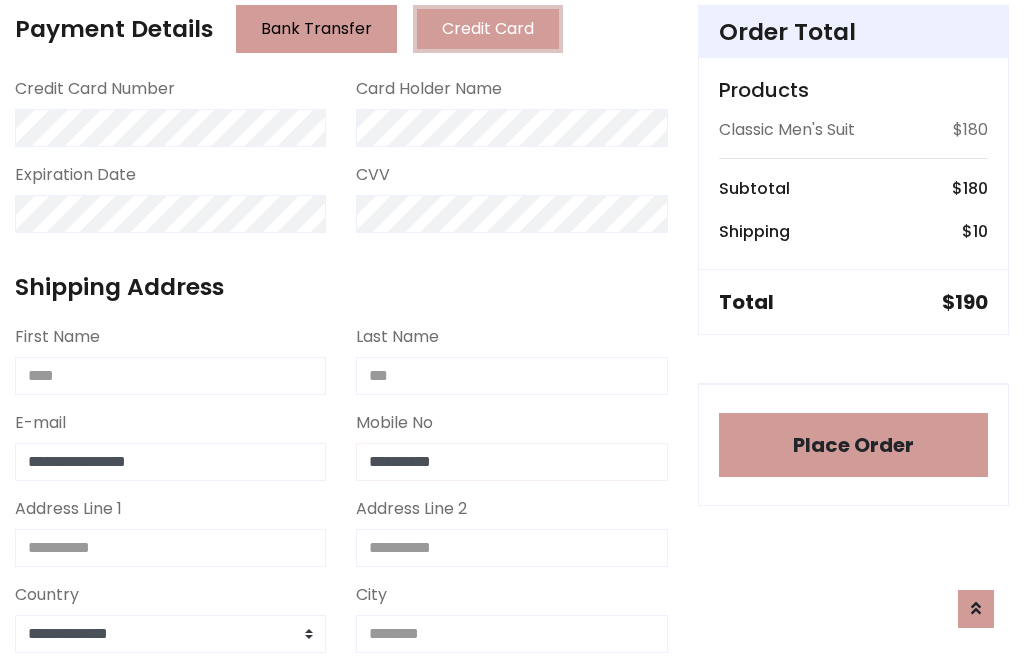 type on "**********" 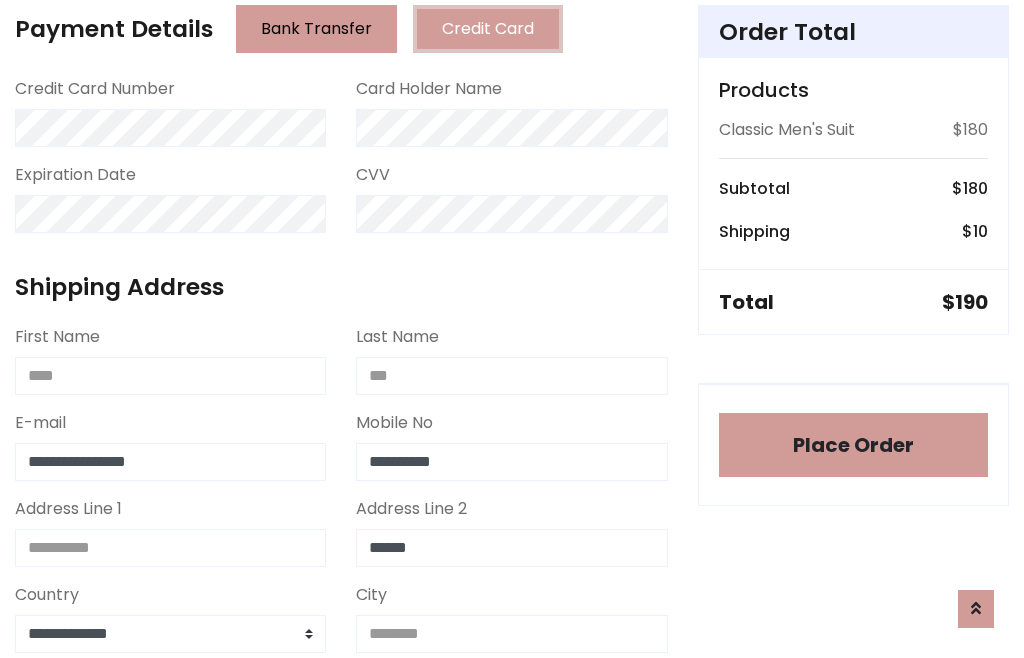 type on "******" 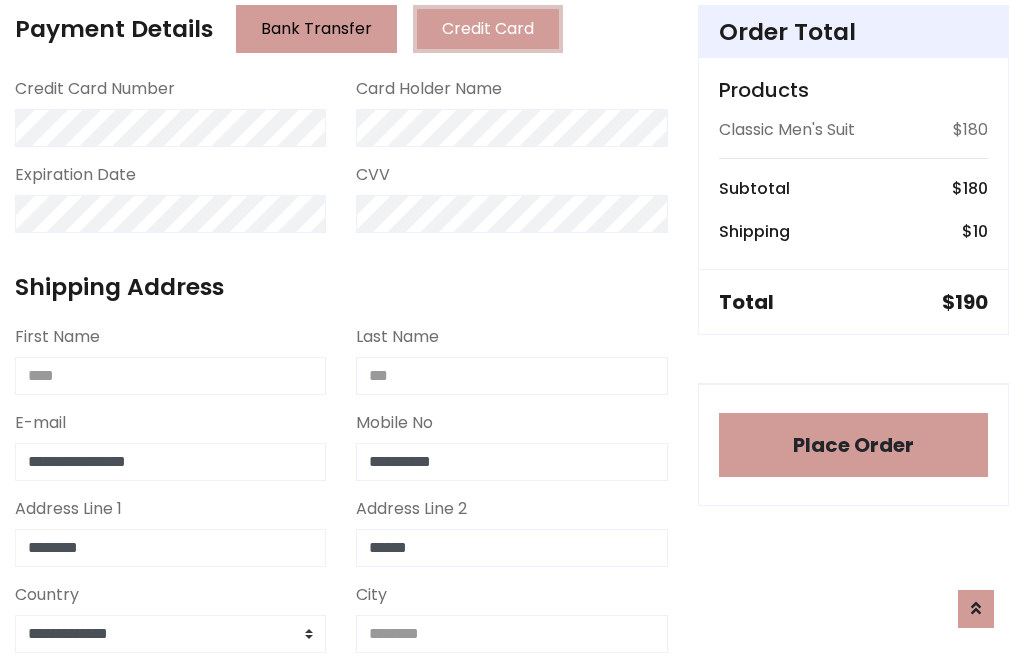 type on "********" 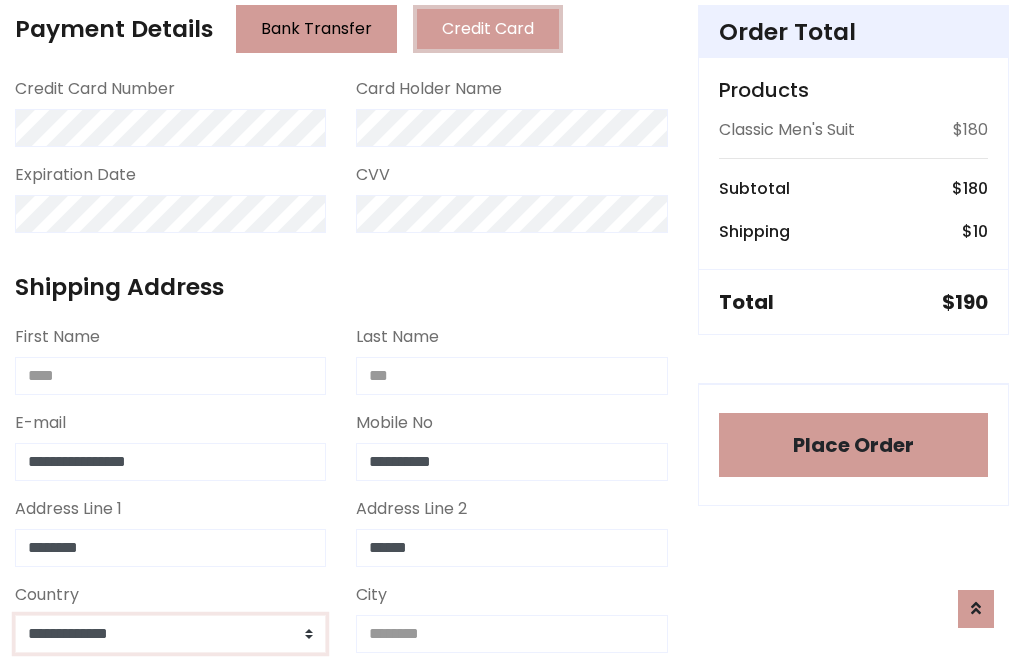 select on "*******" 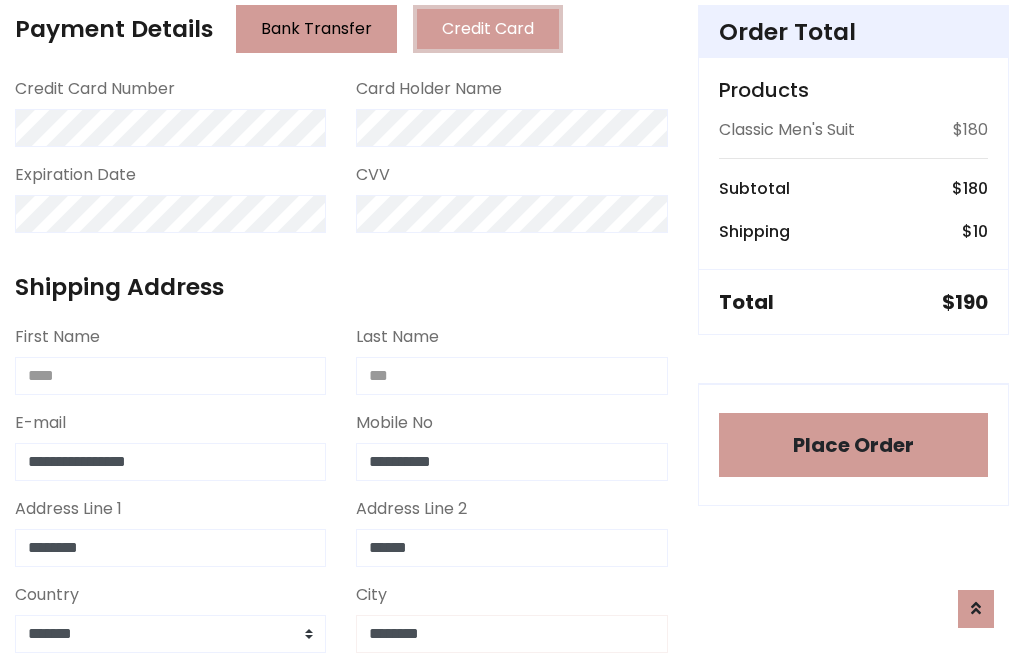 type on "********" 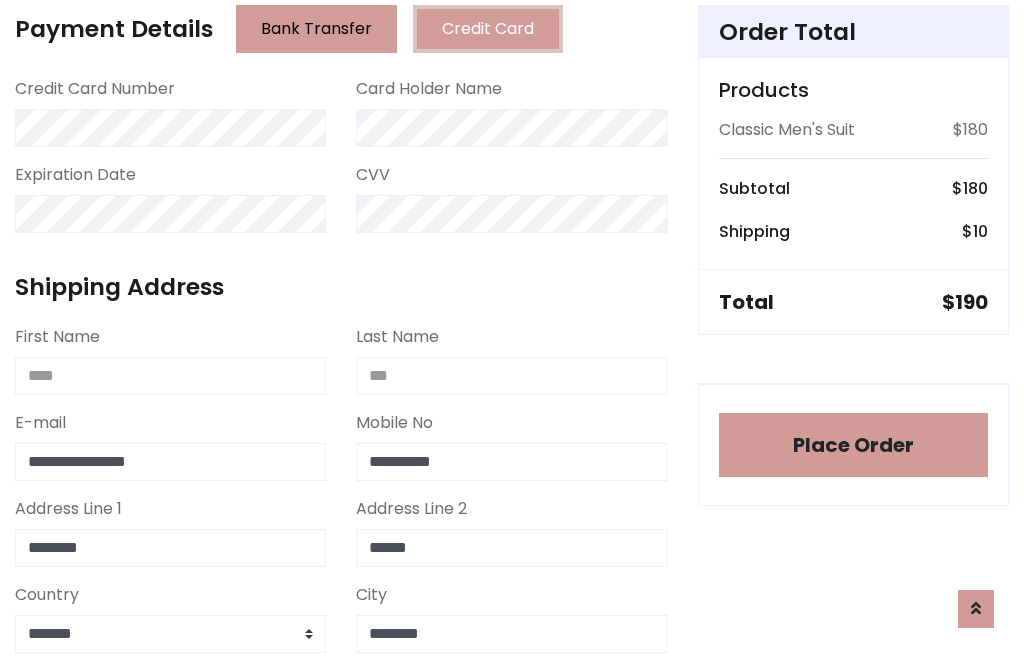 scroll, scrollTop: 654, scrollLeft: 0, axis: vertical 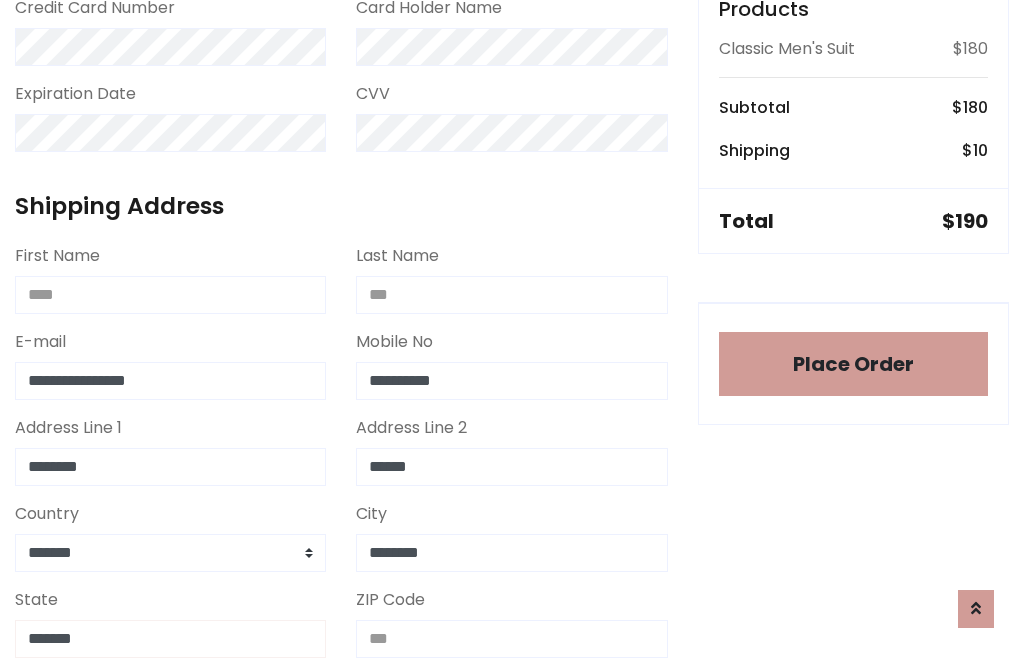 type on "*******" 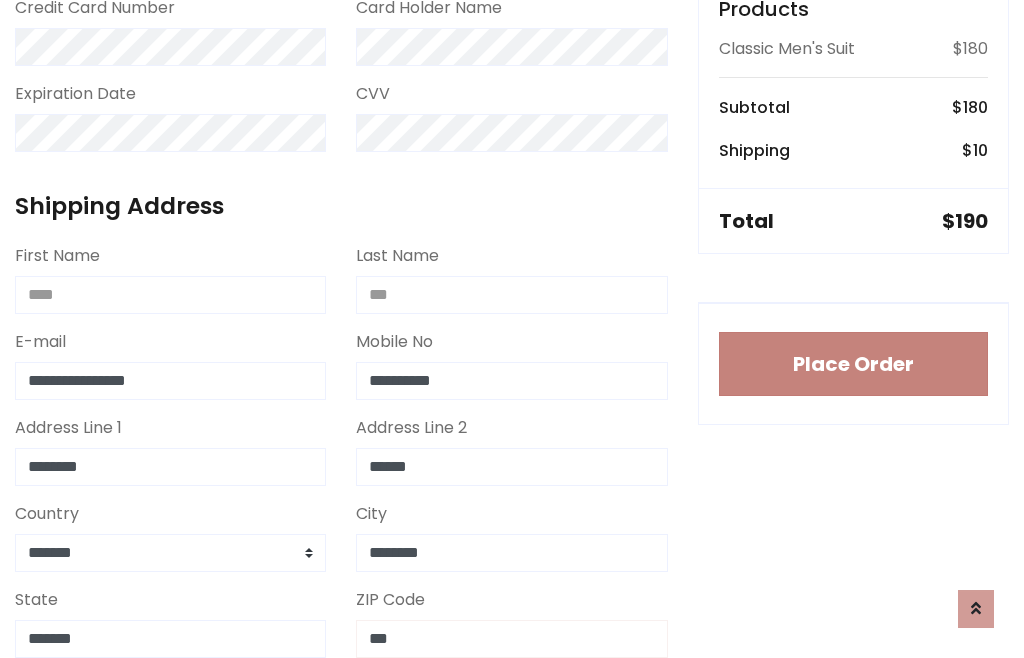 type on "***" 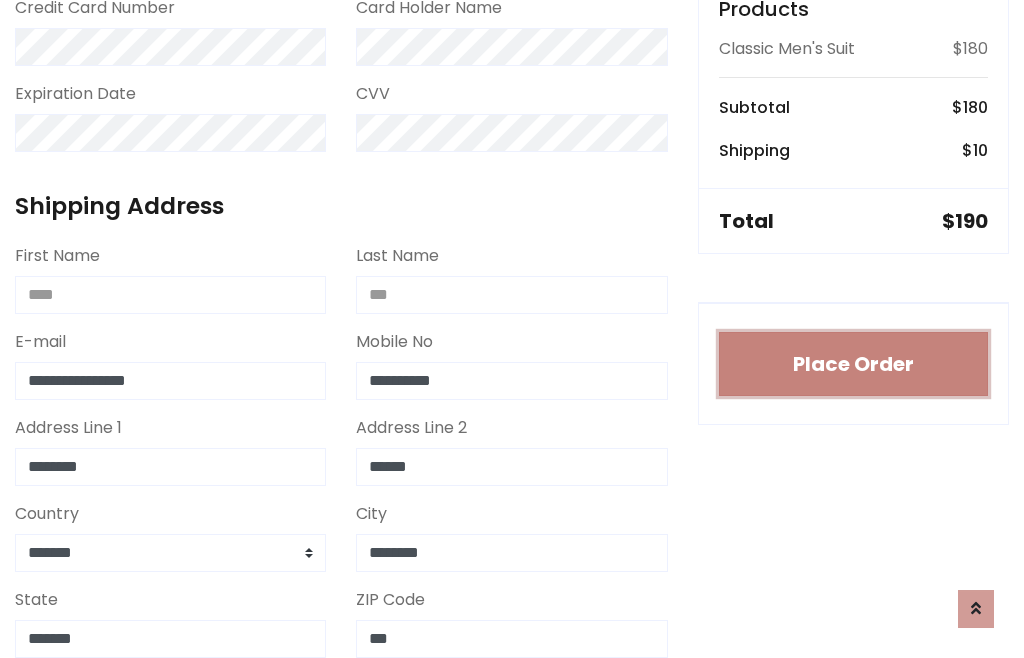 click on "Place Order" at bounding box center [853, 364] 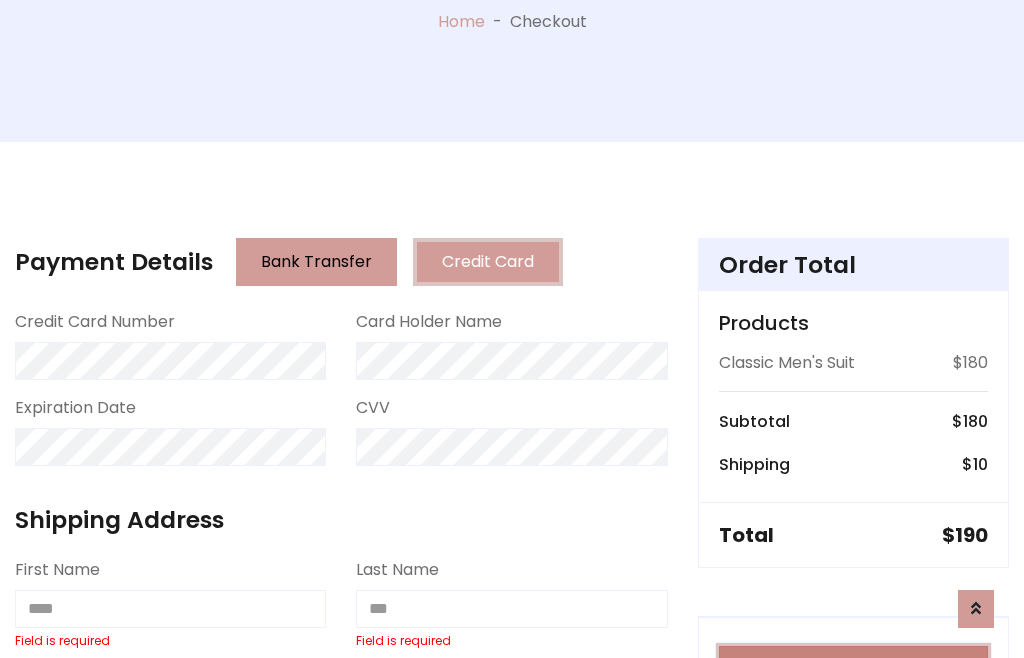 scroll, scrollTop: 0, scrollLeft: 0, axis: both 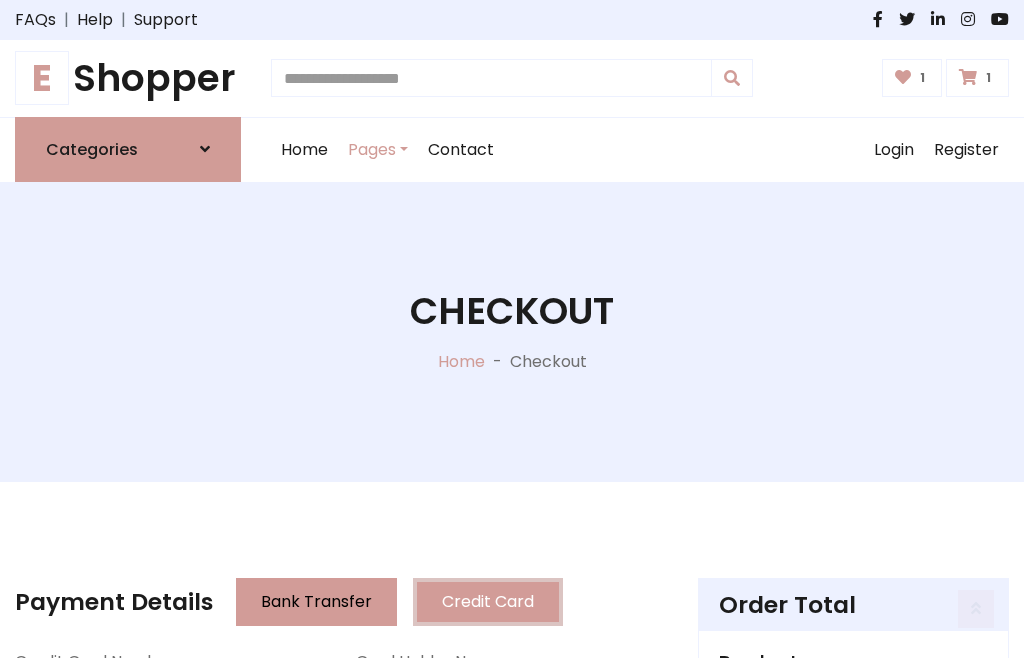 click on "E" at bounding box center (42, 78) 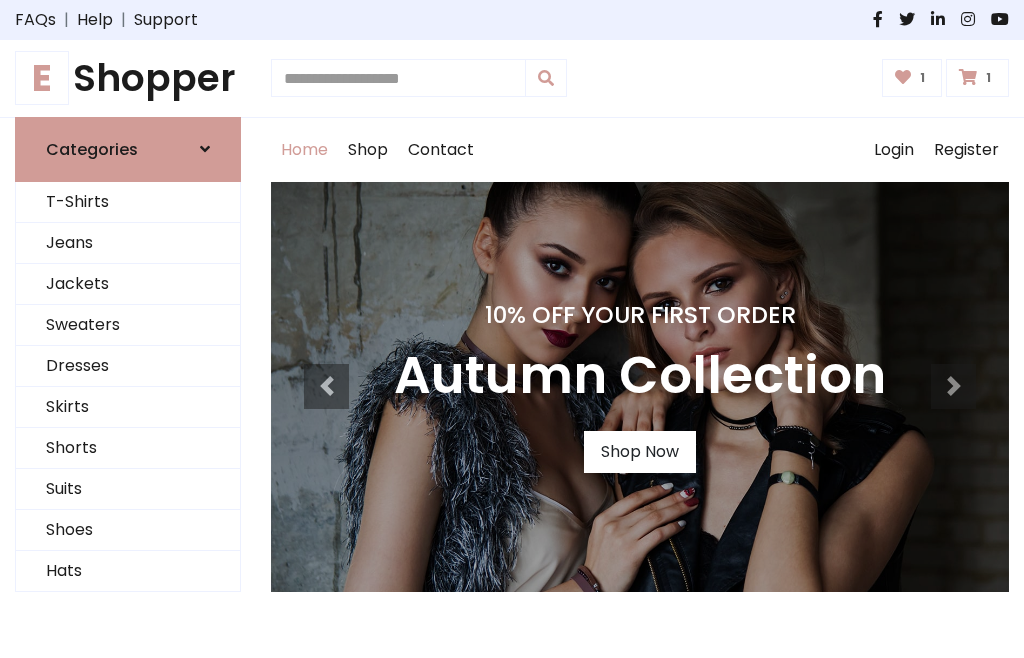 scroll, scrollTop: 0, scrollLeft: 0, axis: both 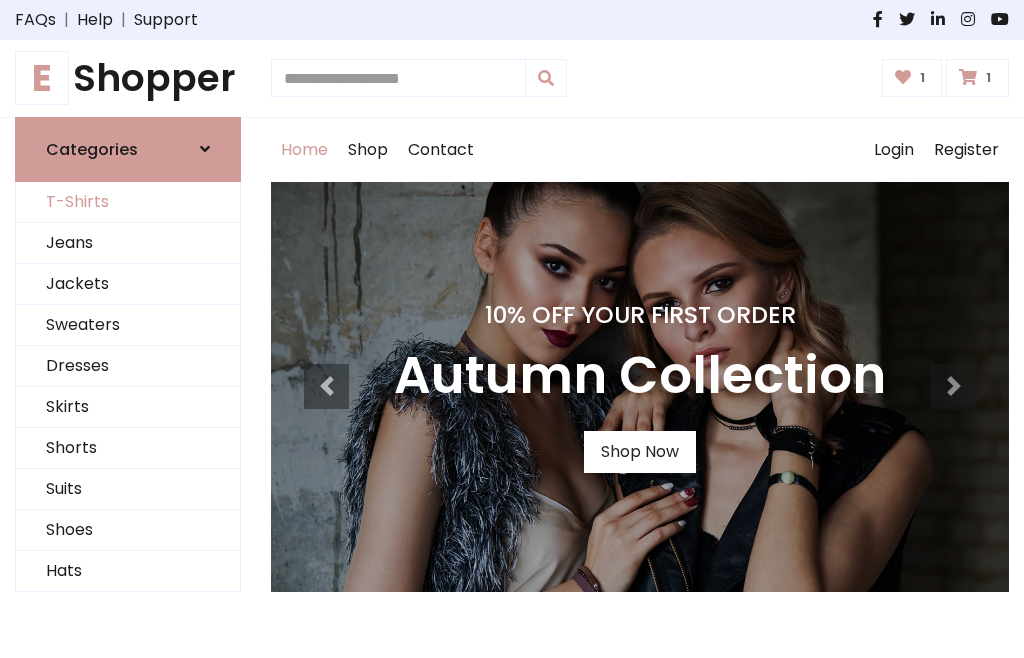 click on "T-Shirts" at bounding box center [128, 202] 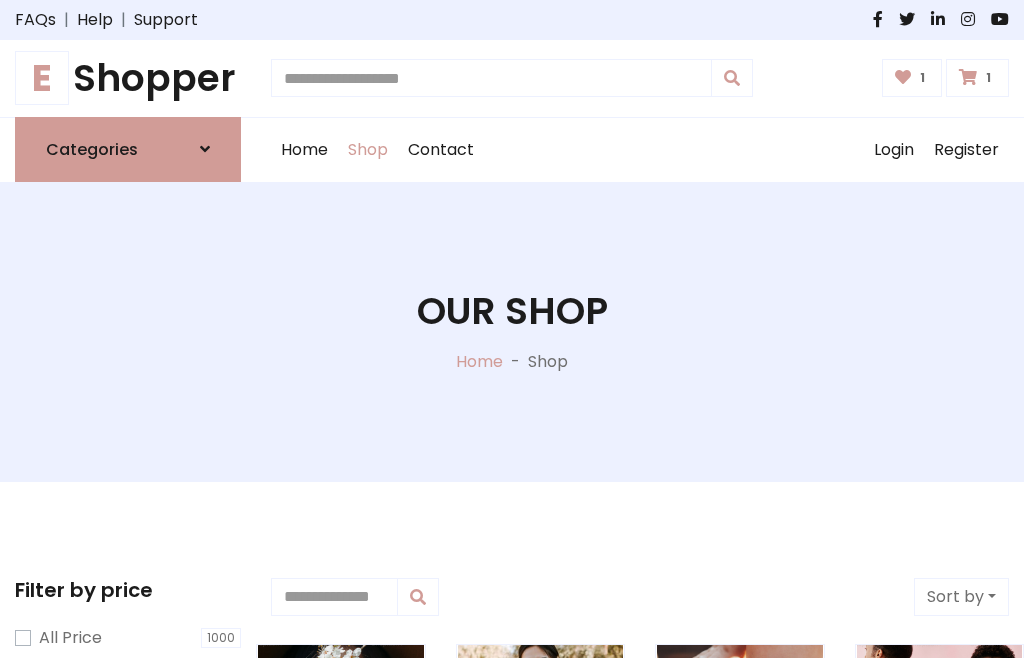 scroll, scrollTop: 0, scrollLeft: 0, axis: both 